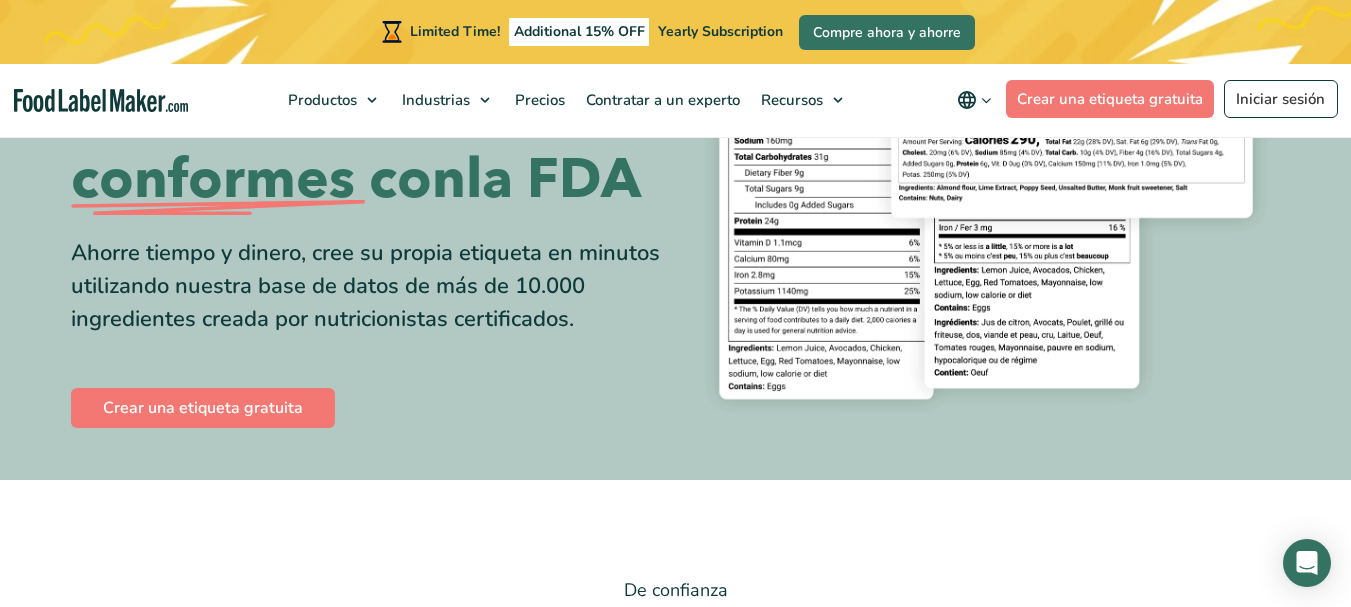 scroll, scrollTop: 300, scrollLeft: 0, axis: vertical 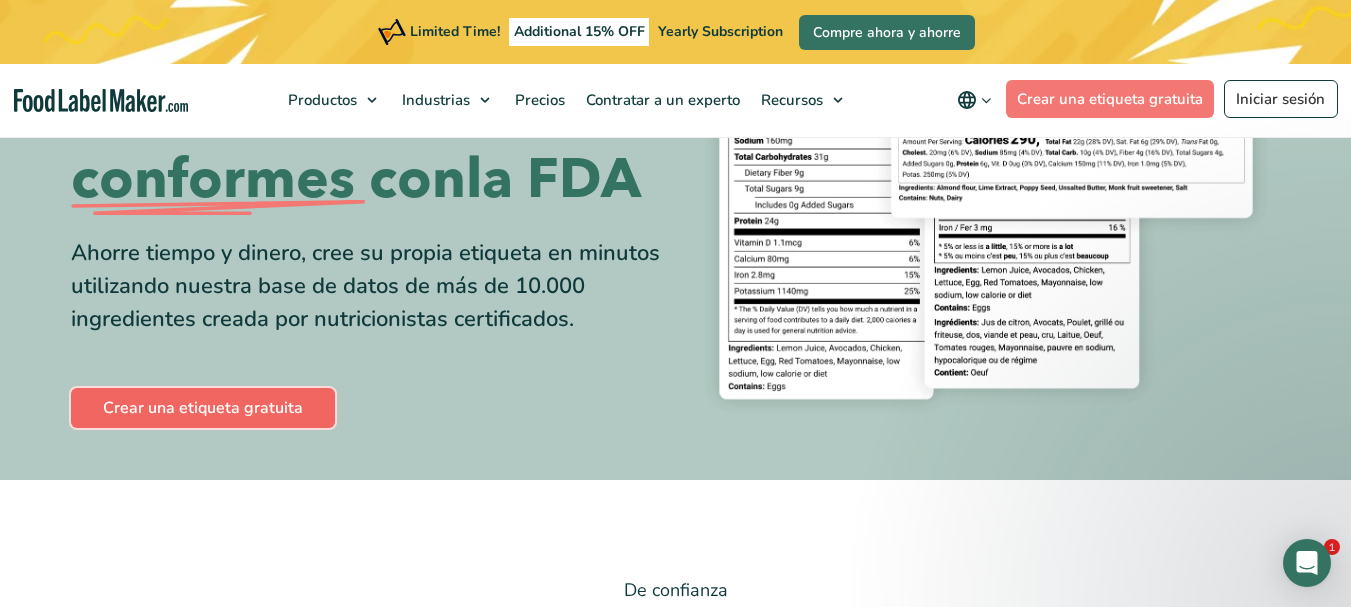 click on "Crear una etiqueta gratuita" at bounding box center [203, 408] 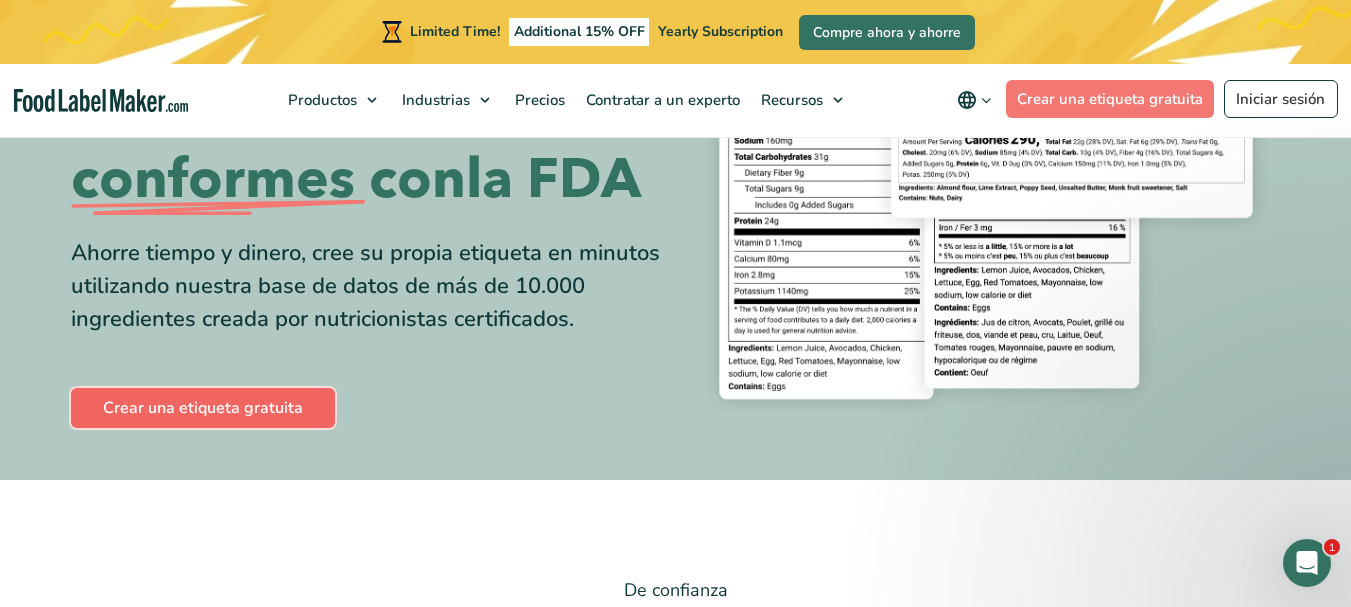 scroll, scrollTop: 0, scrollLeft: 0, axis: both 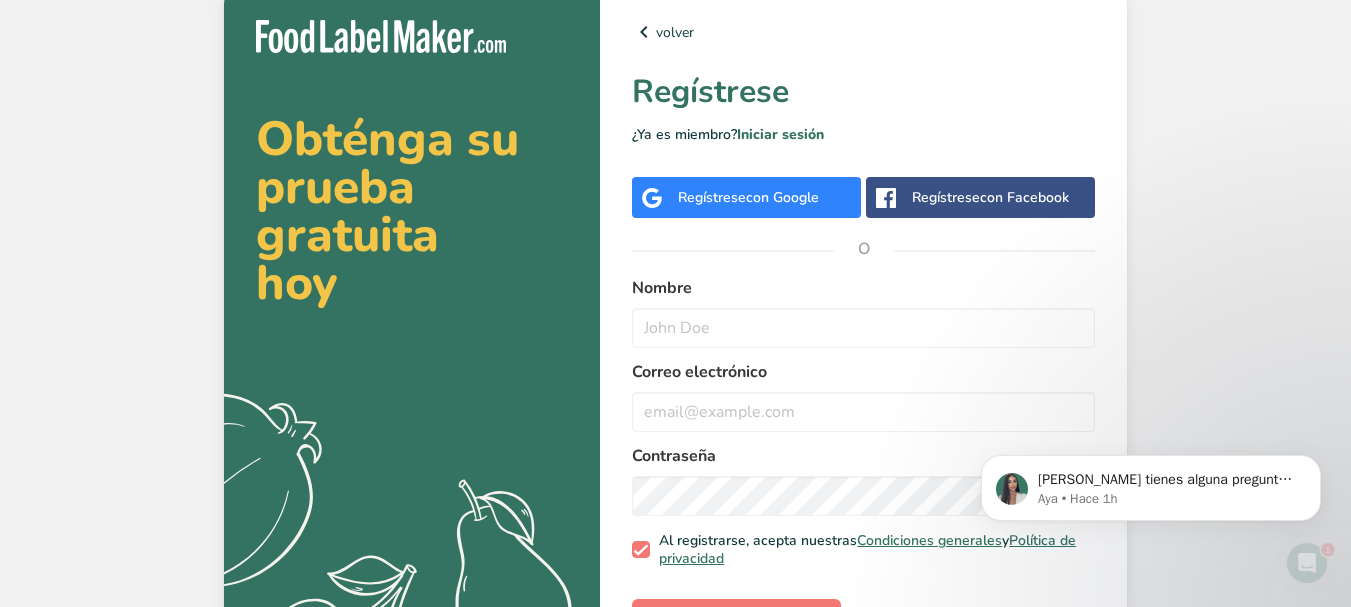 click on "Regístrese  con Facebook" at bounding box center [980, 197] 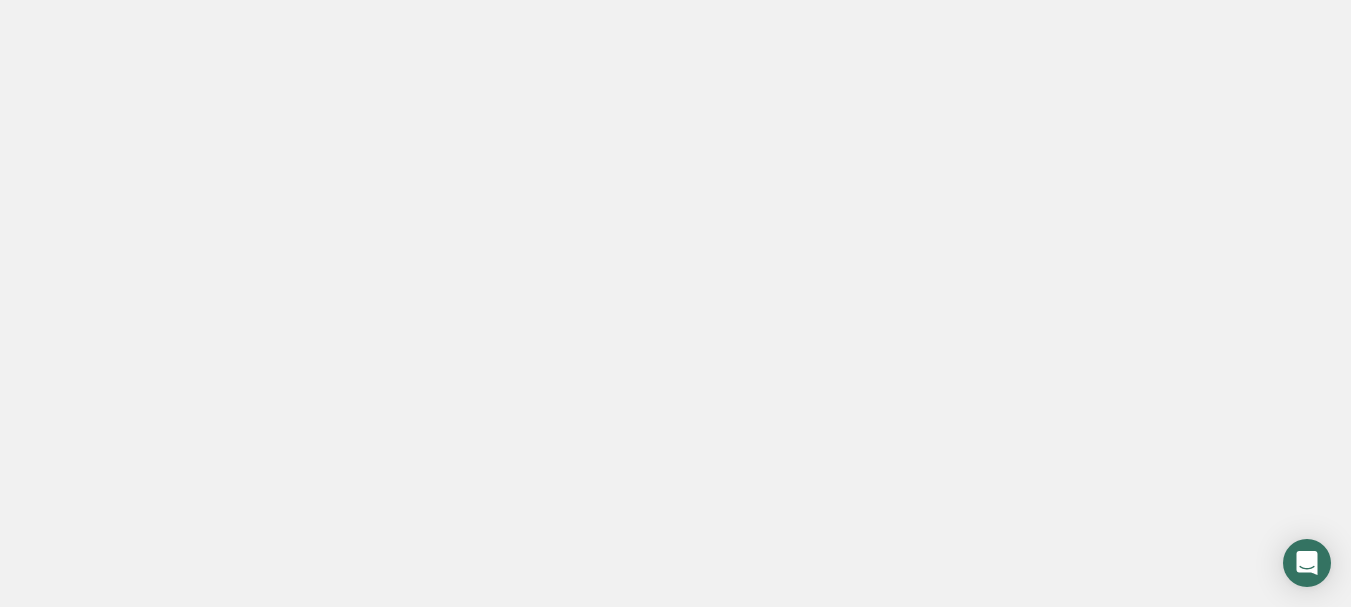 scroll, scrollTop: 0, scrollLeft: 0, axis: both 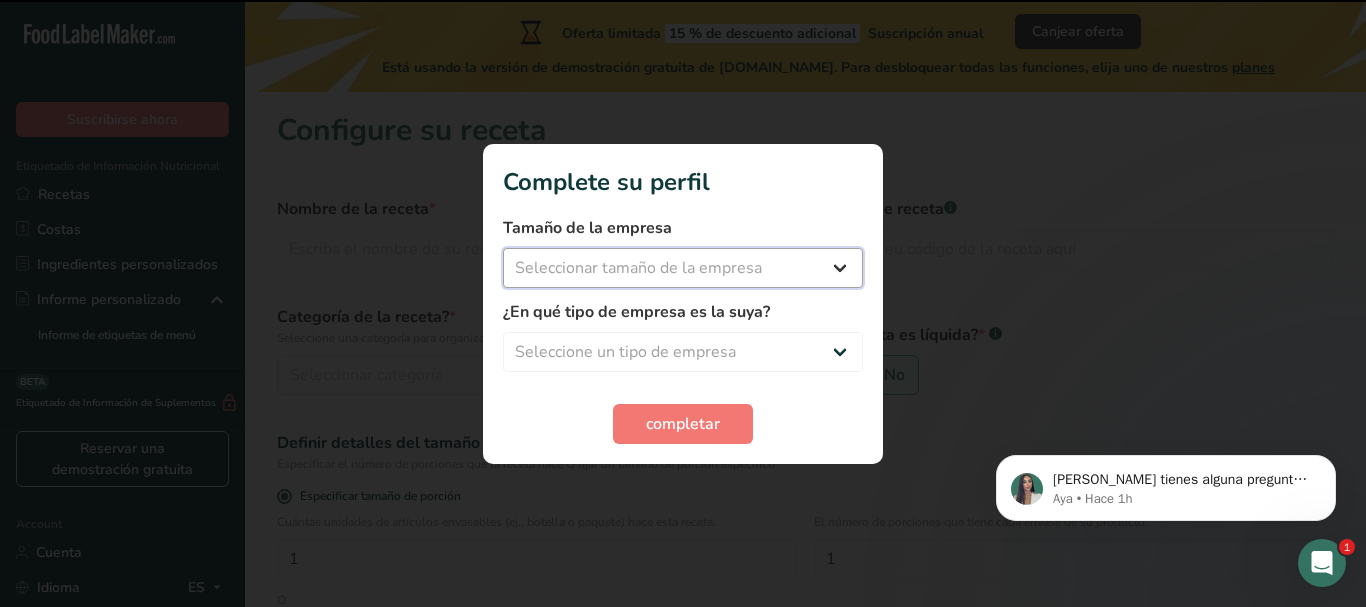 click on "Seleccionar tamaño de la empresa
Menos de 10 empleados
De 10 a 50 empleados
De 51 a 500 empleados
Más de 500 empleados" at bounding box center (683, 268) 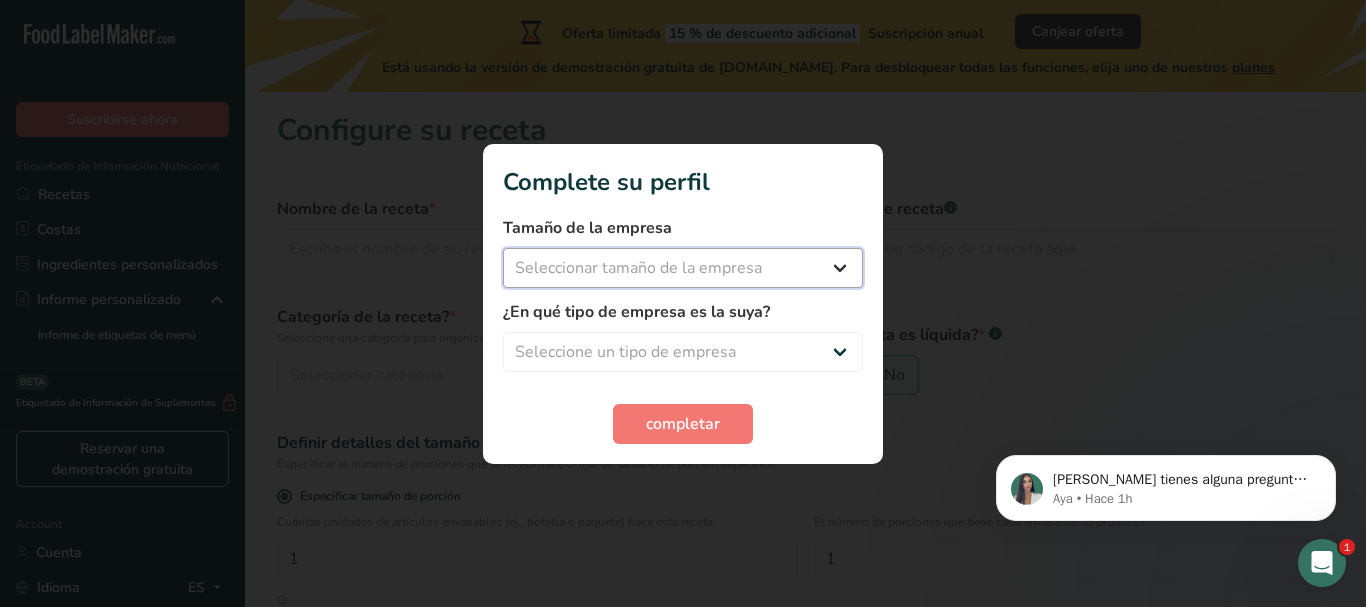 select on "1" 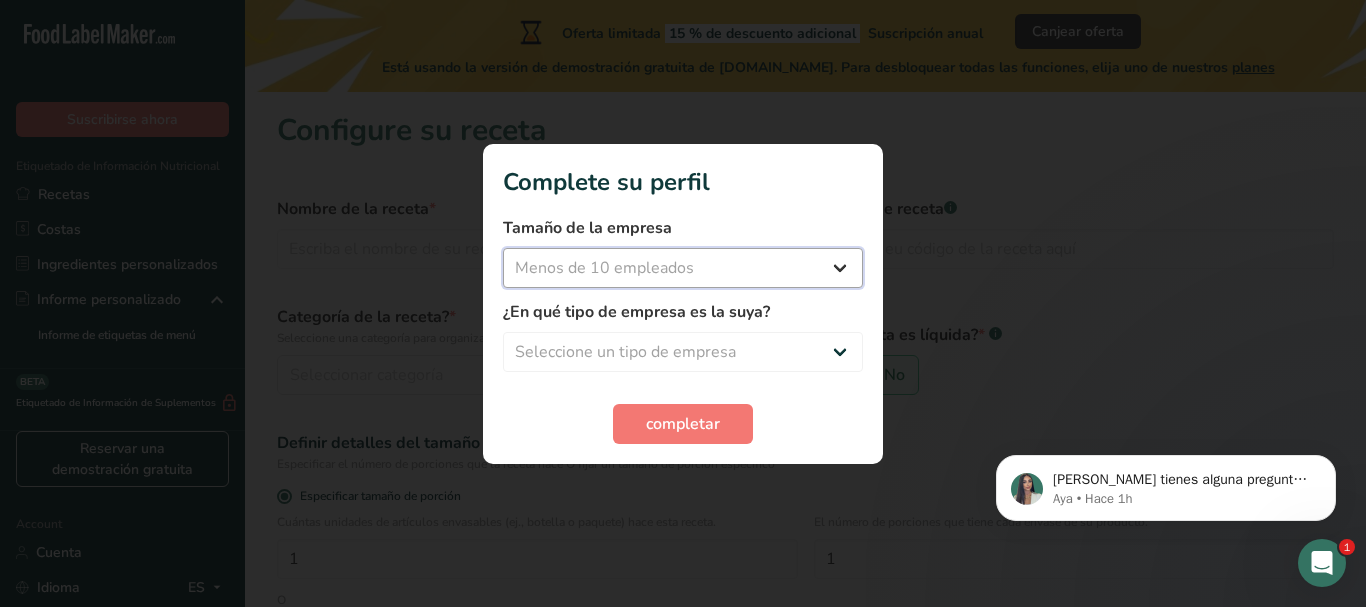 click on "Seleccionar tamaño de la empresa
Menos de 10 empleados
De 10 a 50 empleados
De 51 a 500 empleados
Más de 500 empleados" at bounding box center (683, 268) 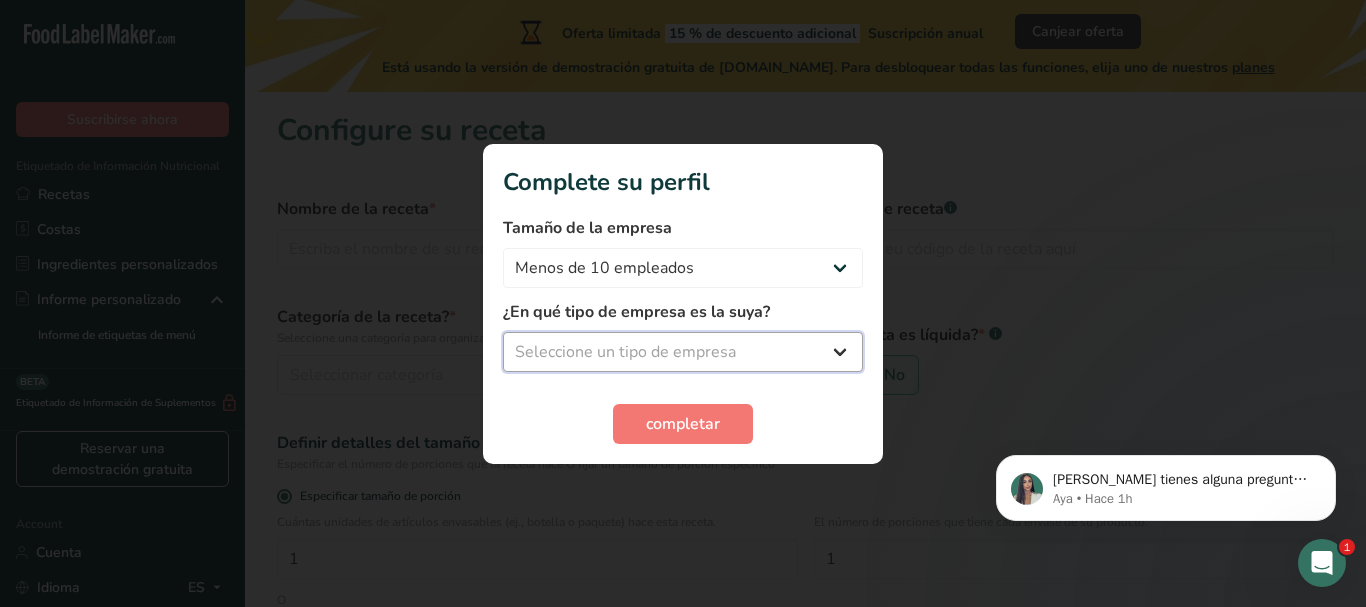click on "Seleccione un tipo de empresa
Fabricante de alimentos envasados
Restaurante y cafetería
Panadería
Empresa de comidas preparadas y cáterin
Nutricionista
Bloguero gastronómico
Entrenador personal
Otro" at bounding box center [683, 352] 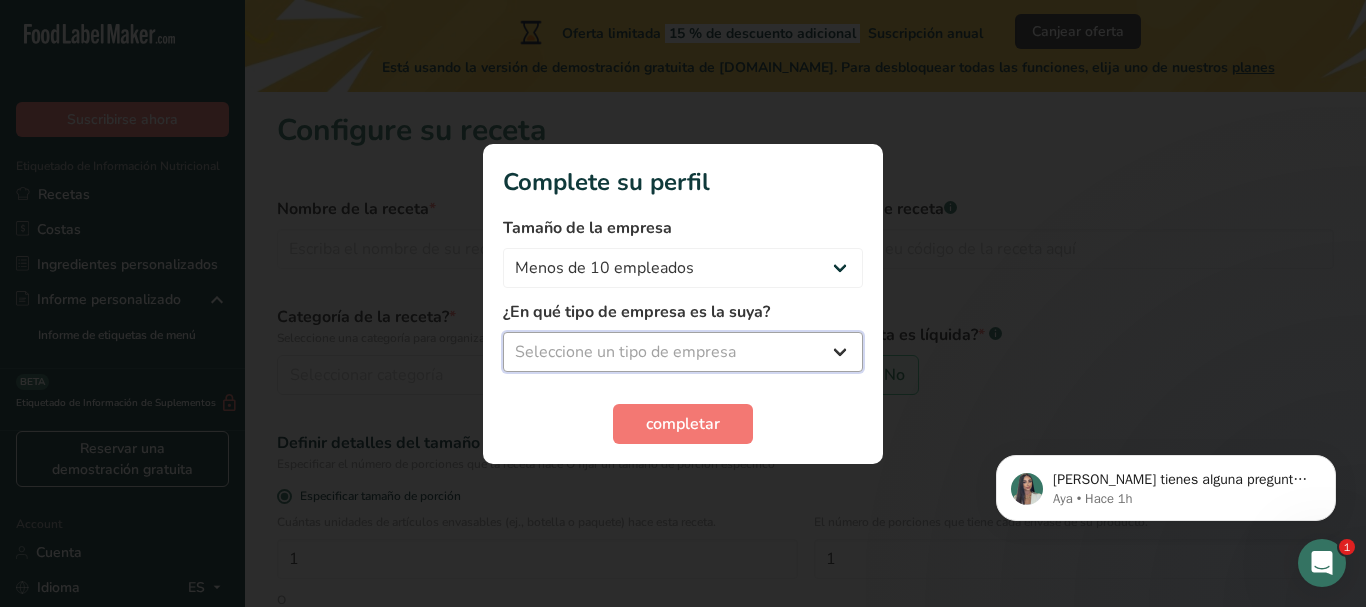 select on "5" 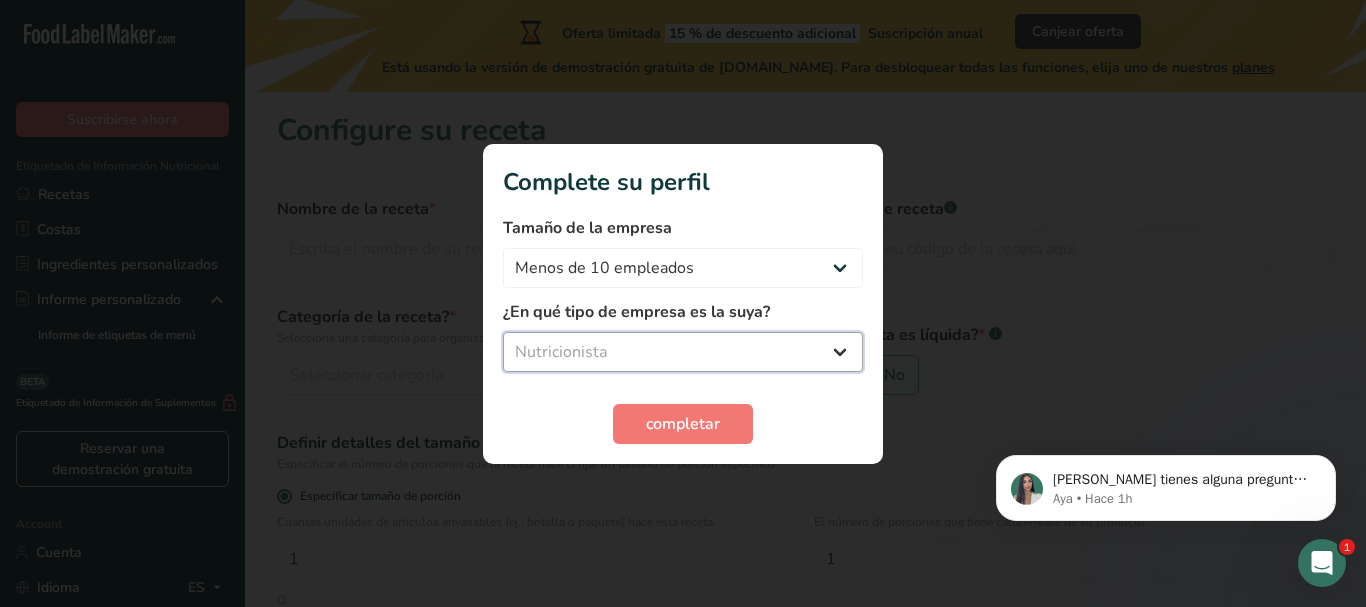 click on "Seleccione un tipo de empresa
Fabricante de alimentos envasados
Restaurante y cafetería
Panadería
Empresa de comidas preparadas y cáterin
Nutricionista
Bloguero gastronómico
Entrenador personal
Otro" at bounding box center (683, 352) 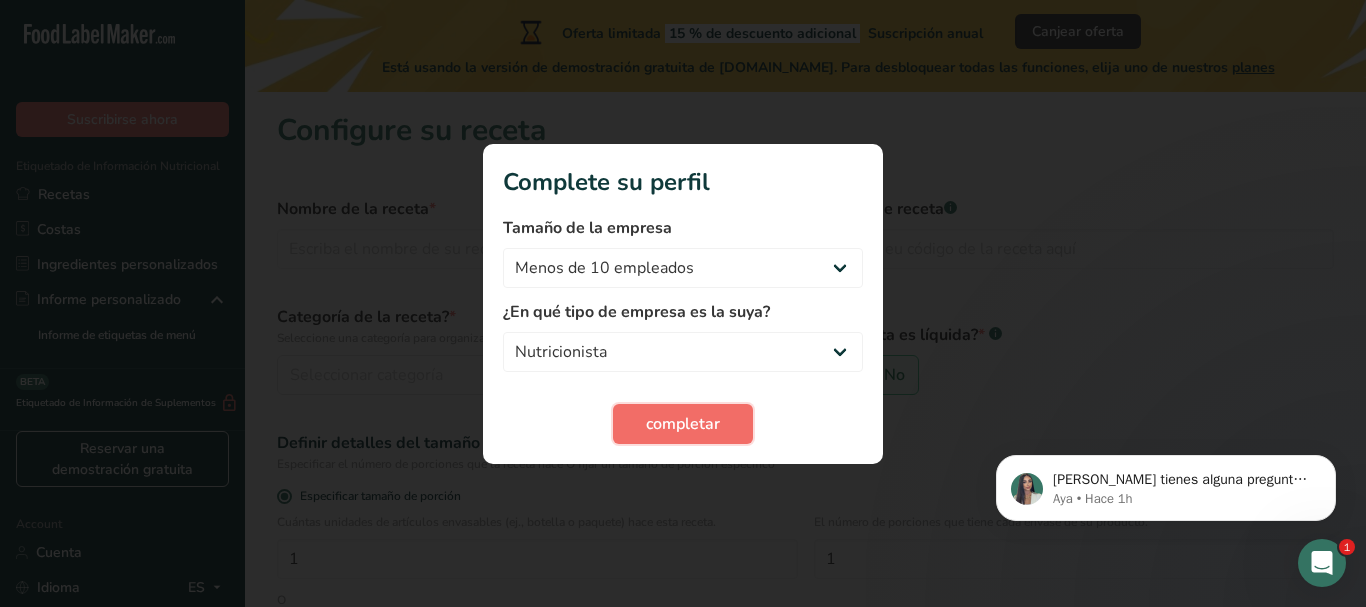 click on "completar" at bounding box center (683, 424) 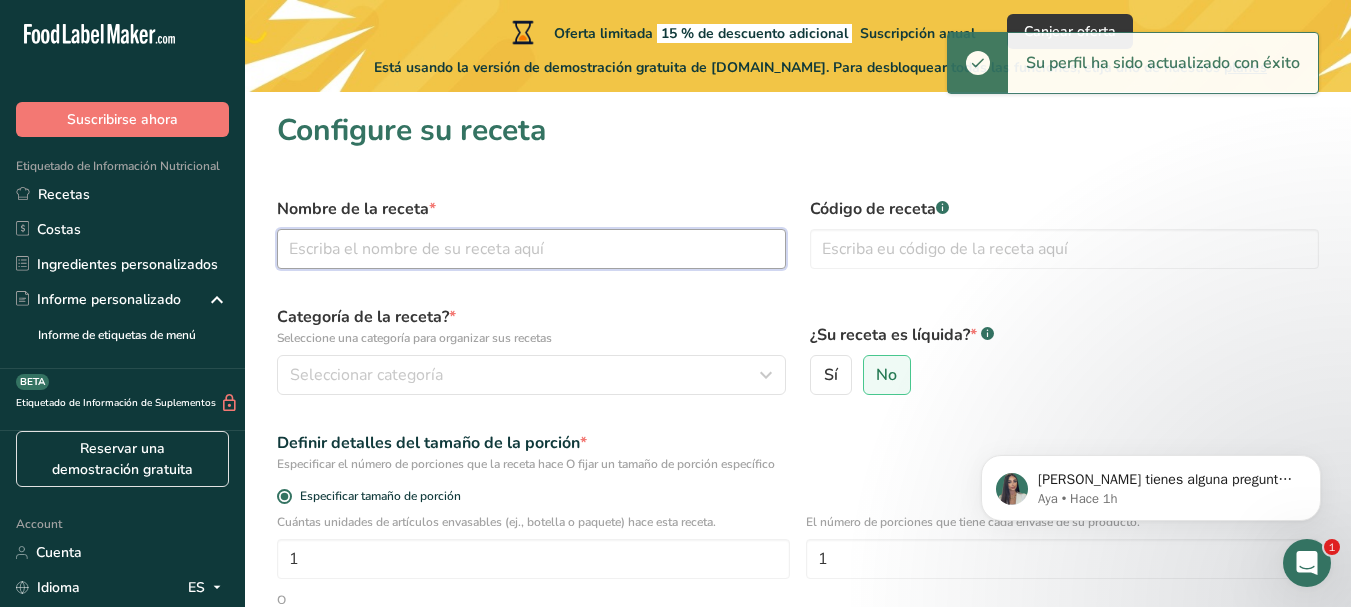 click at bounding box center (531, 249) 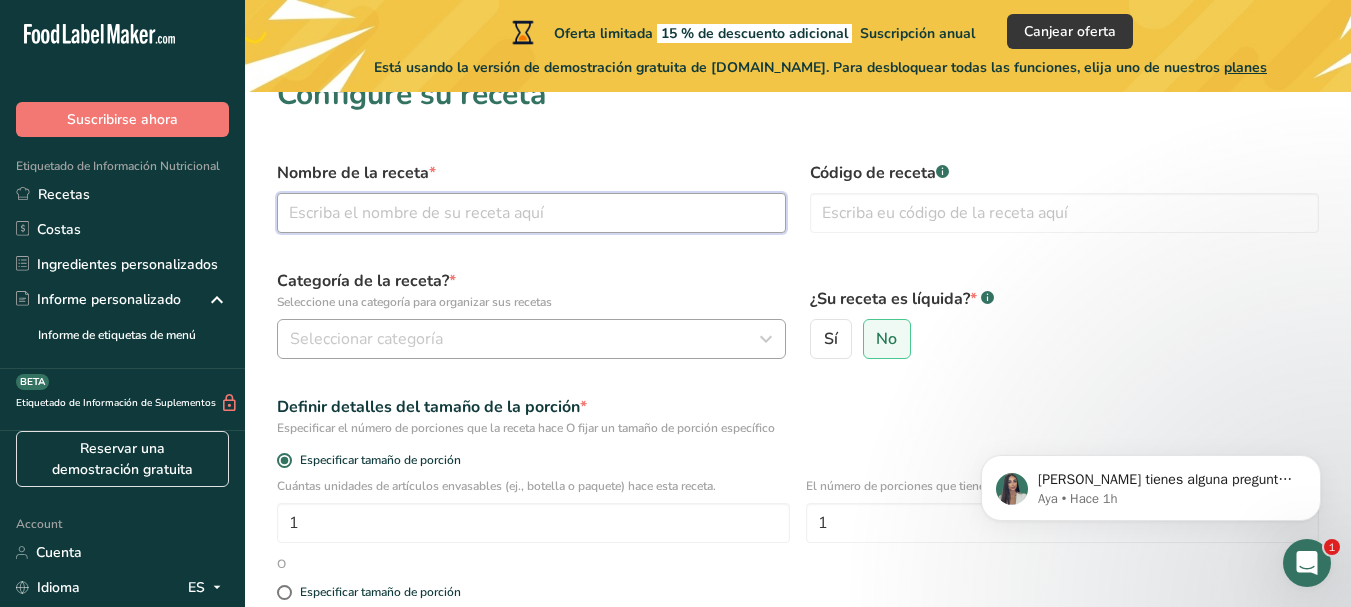 scroll, scrollTop: 0, scrollLeft: 0, axis: both 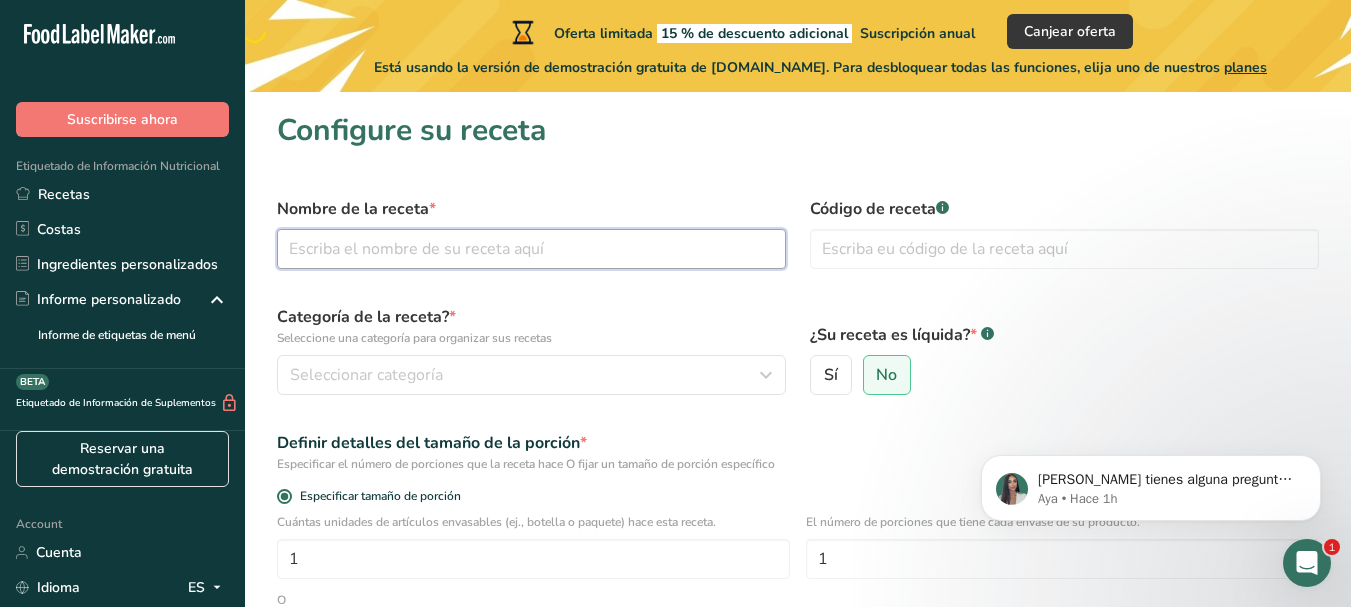 click at bounding box center [531, 249] 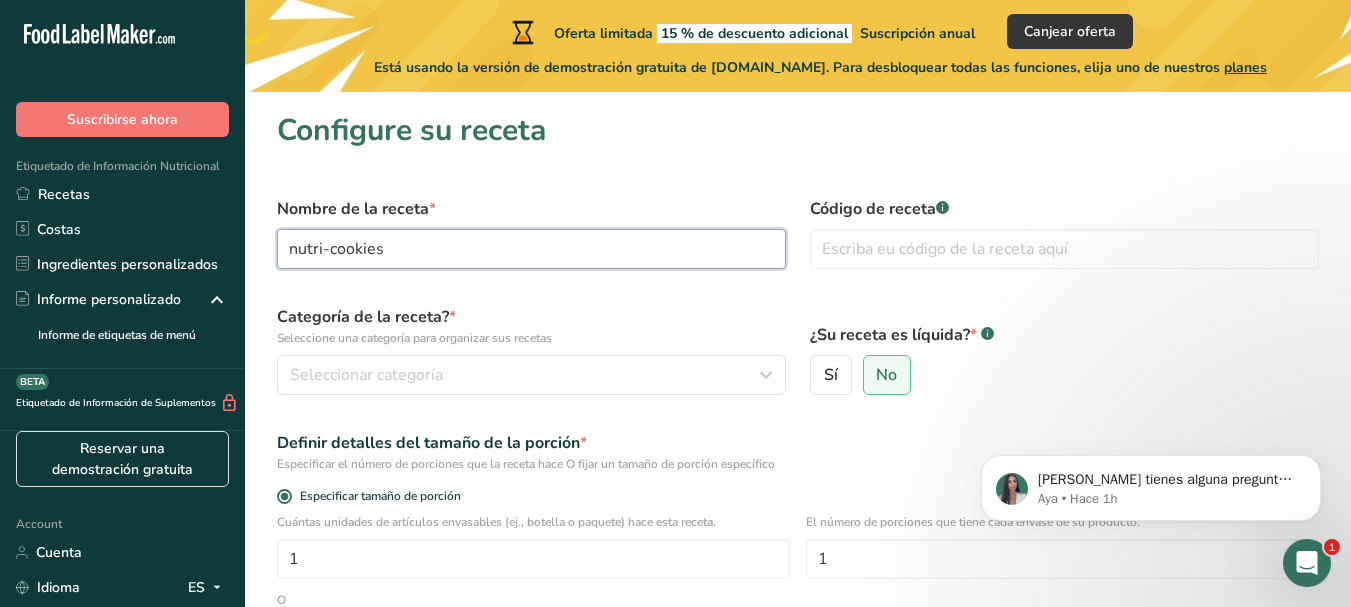 click on "nutri-cookies" at bounding box center (531, 249) 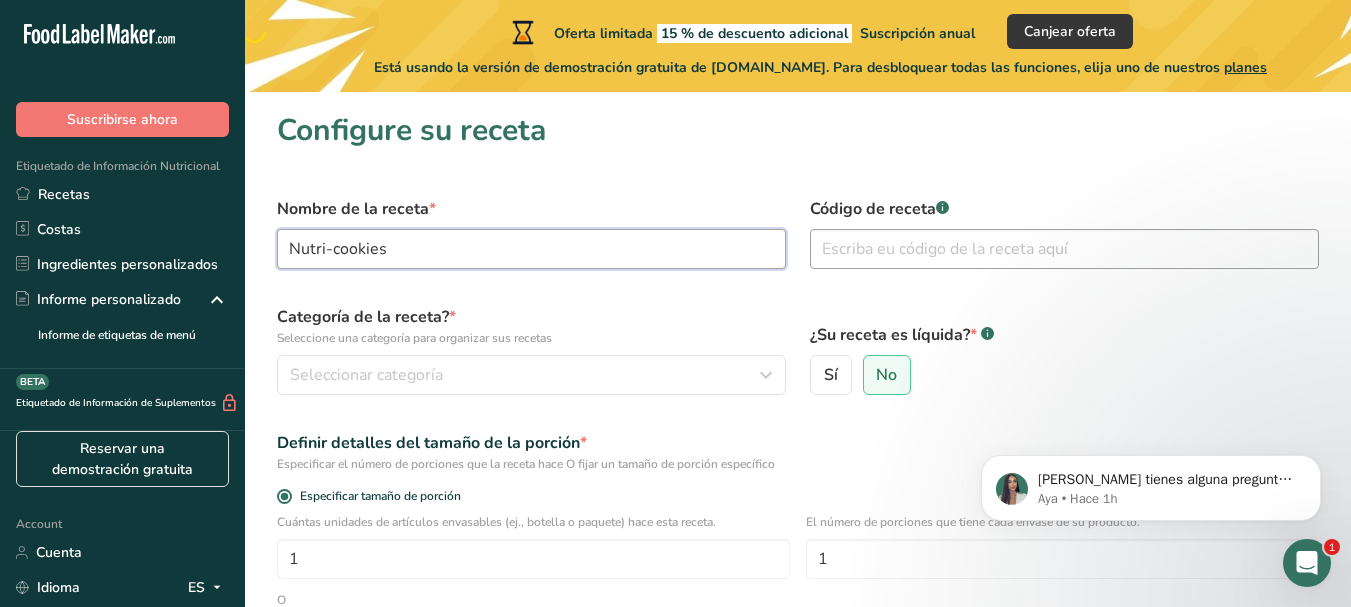 type on "Nutri-cookies" 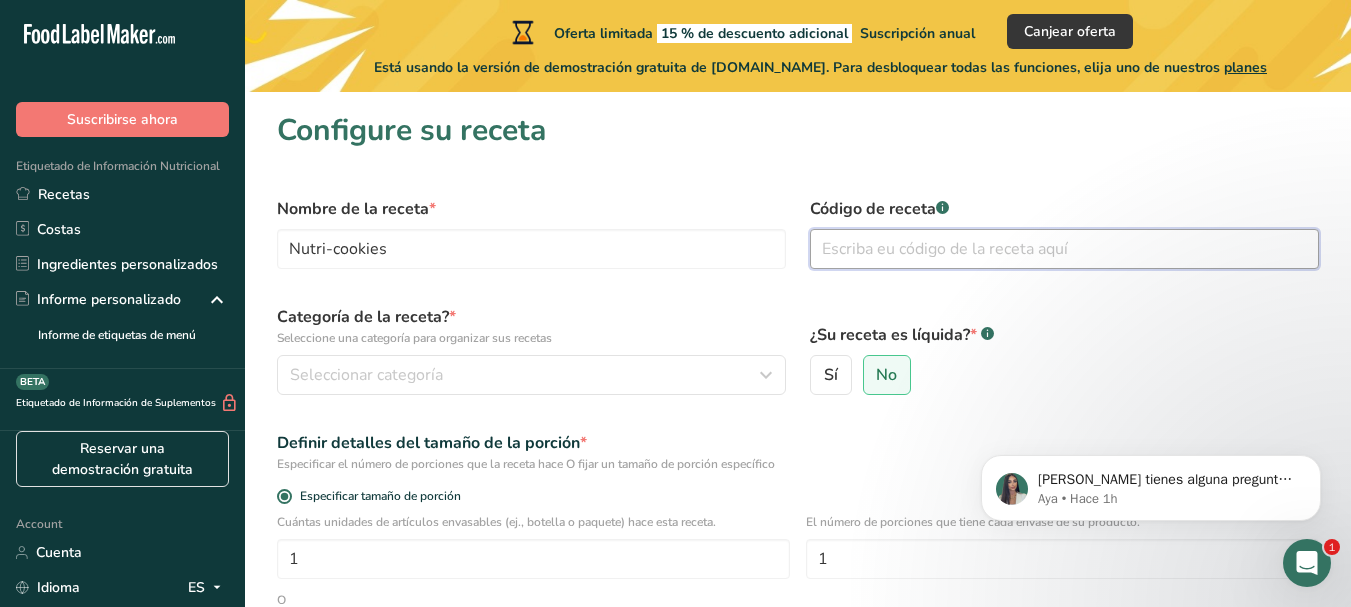 click at bounding box center (1064, 249) 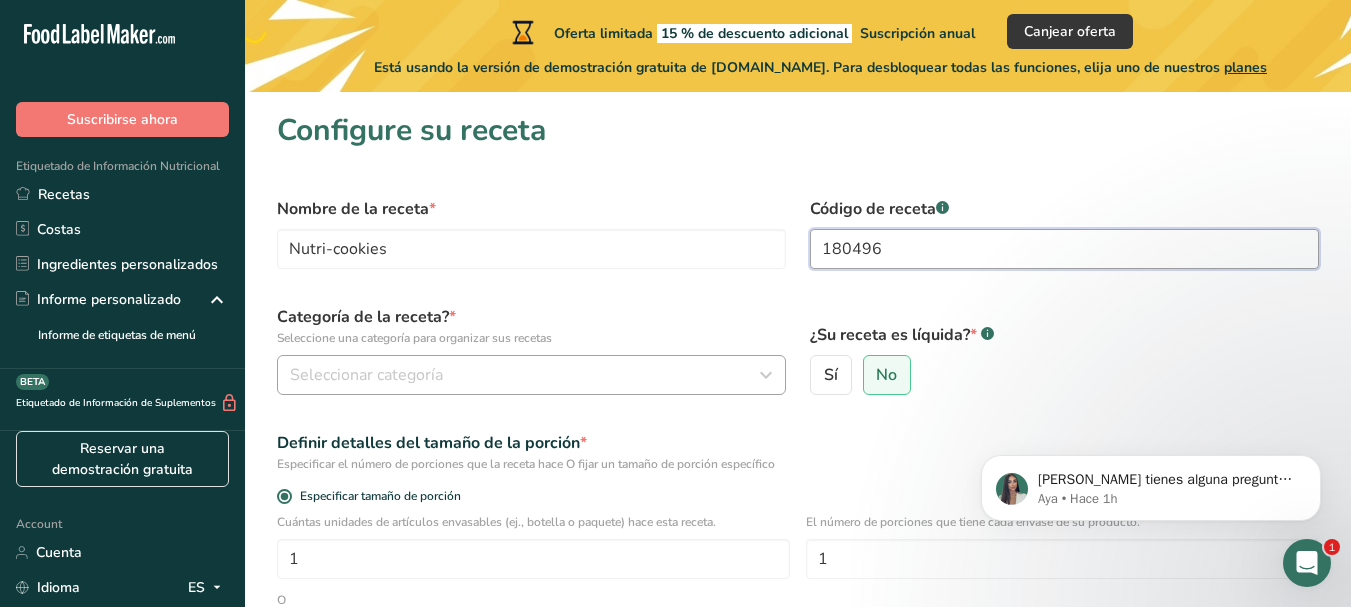 type on "180496" 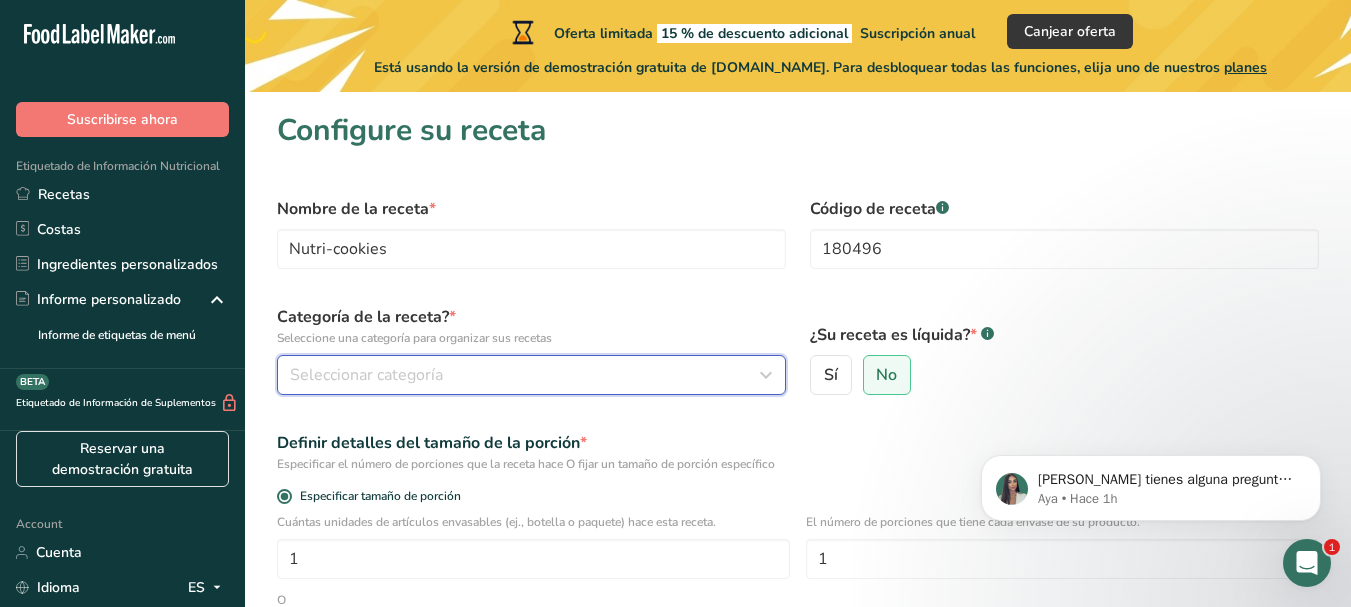 click on "Seleccionar categoría" at bounding box center [525, 375] 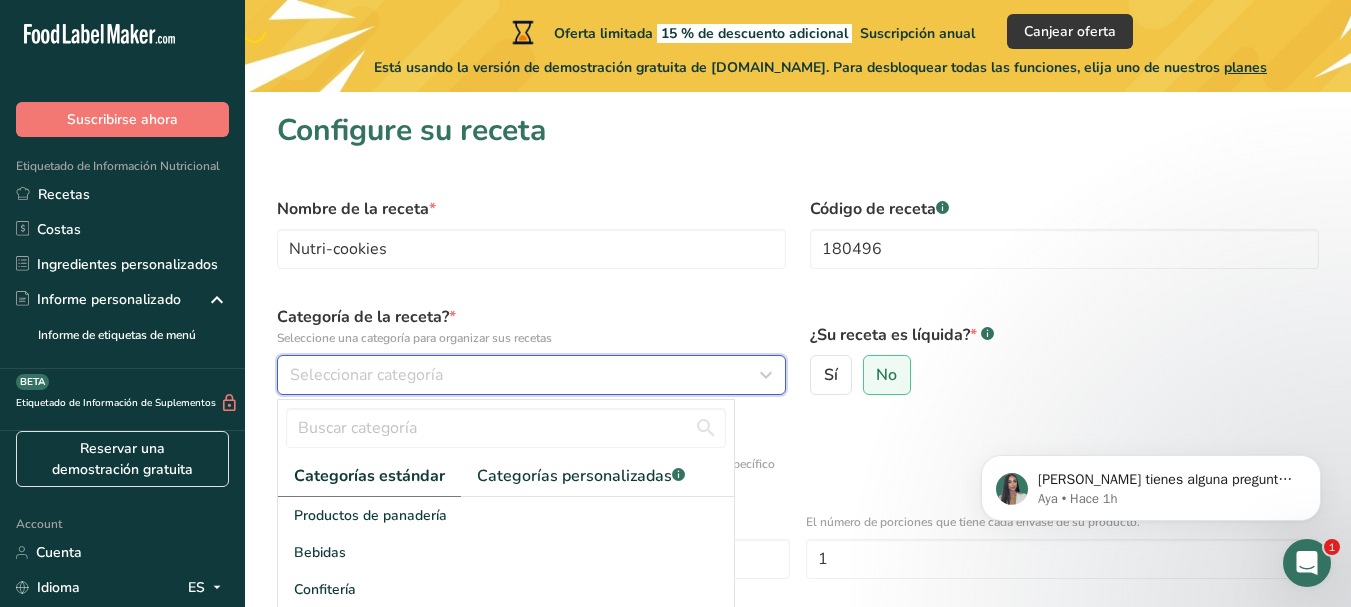 click on "Seleccionar categoría" at bounding box center (525, 375) 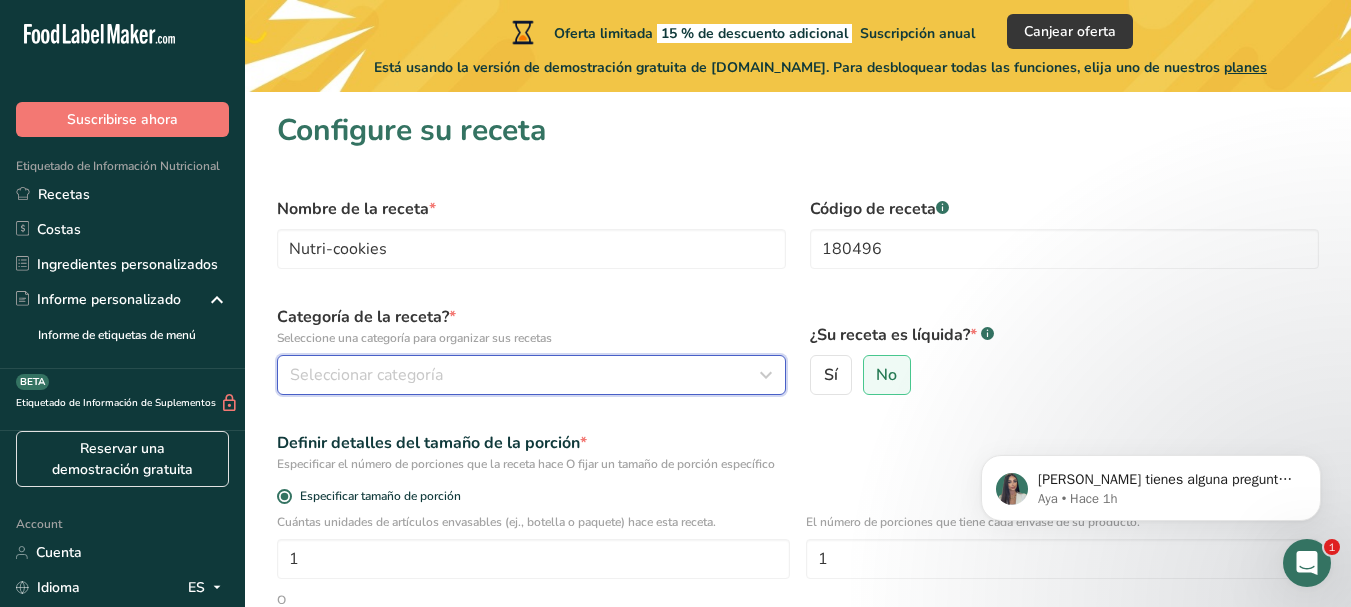 click on "Seleccionar categoría" at bounding box center [525, 375] 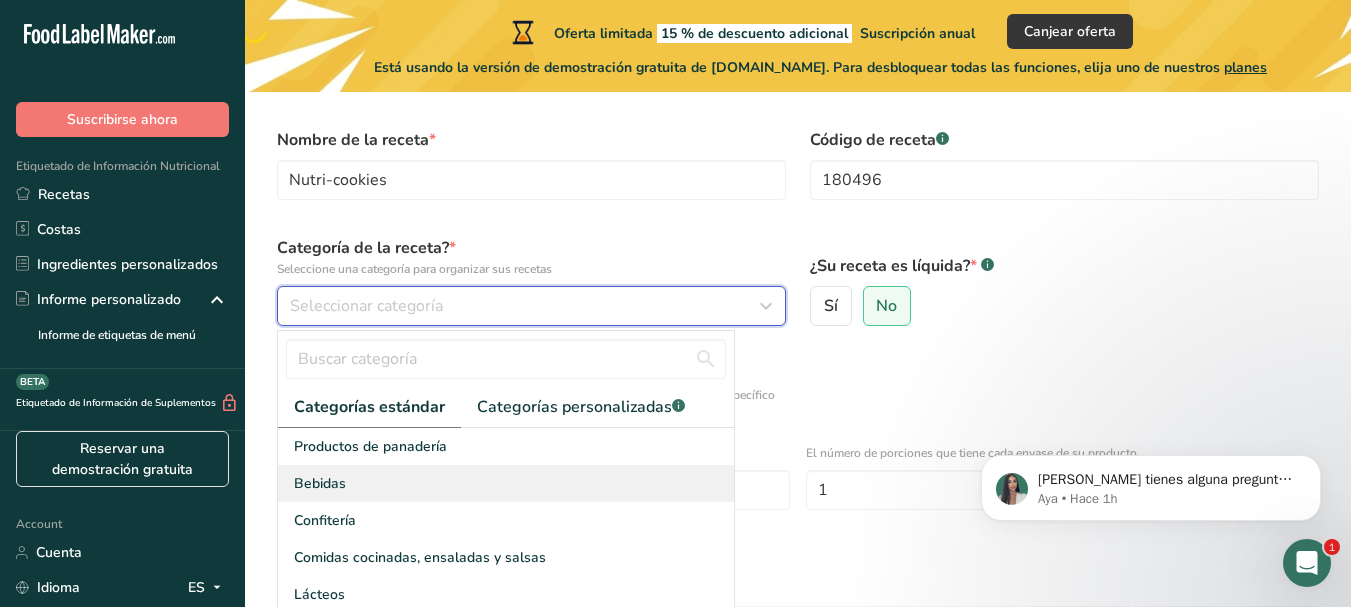 scroll, scrollTop: 200, scrollLeft: 0, axis: vertical 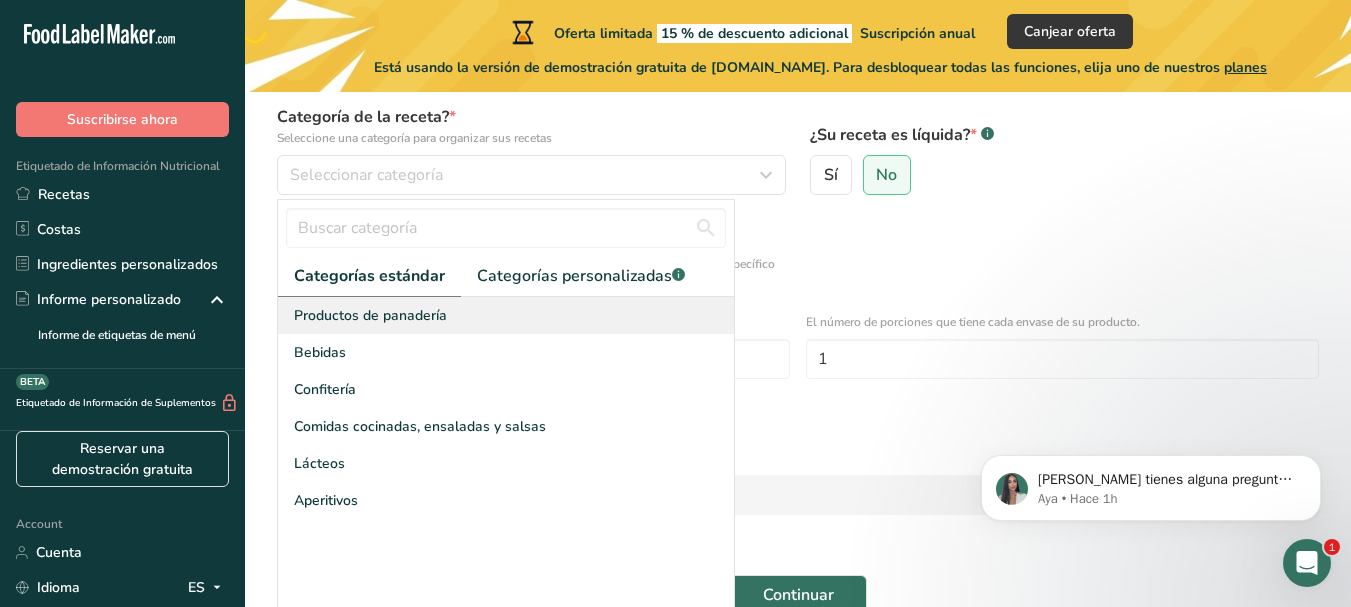 click on "Productos de panadería" at bounding box center (370, 315) 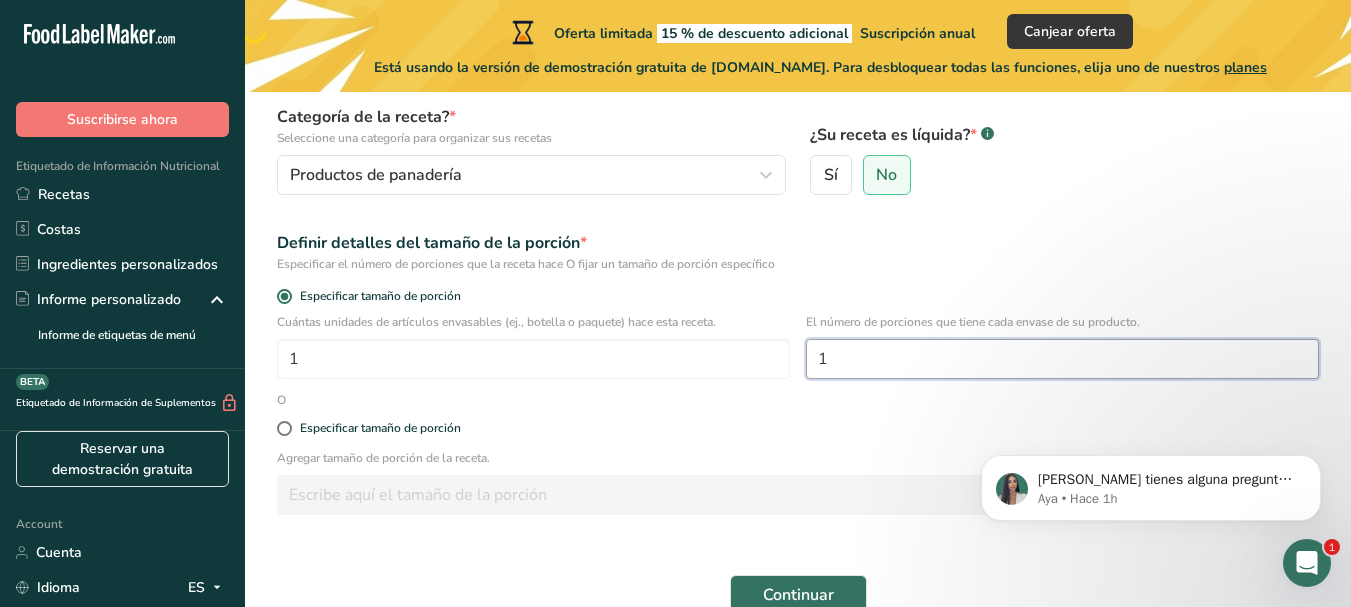 click on "1" at bounding box center (1062, 359) 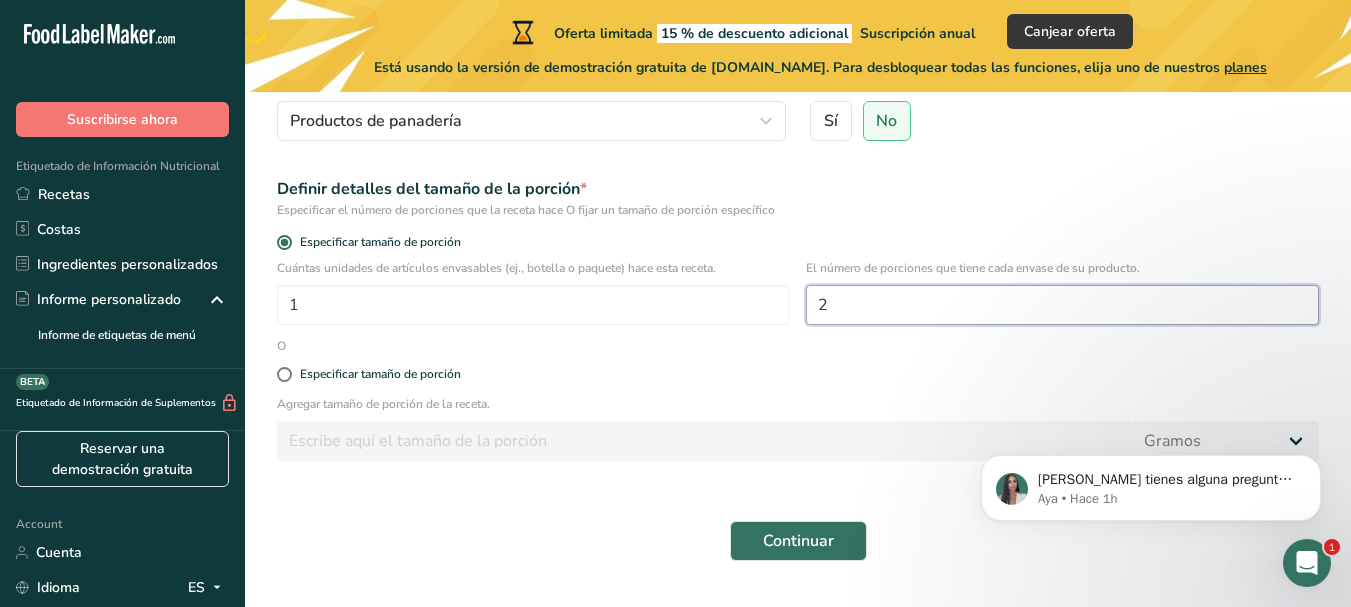 scroll, scrollTop: 304, scrollLeft: 0, axis: vertical 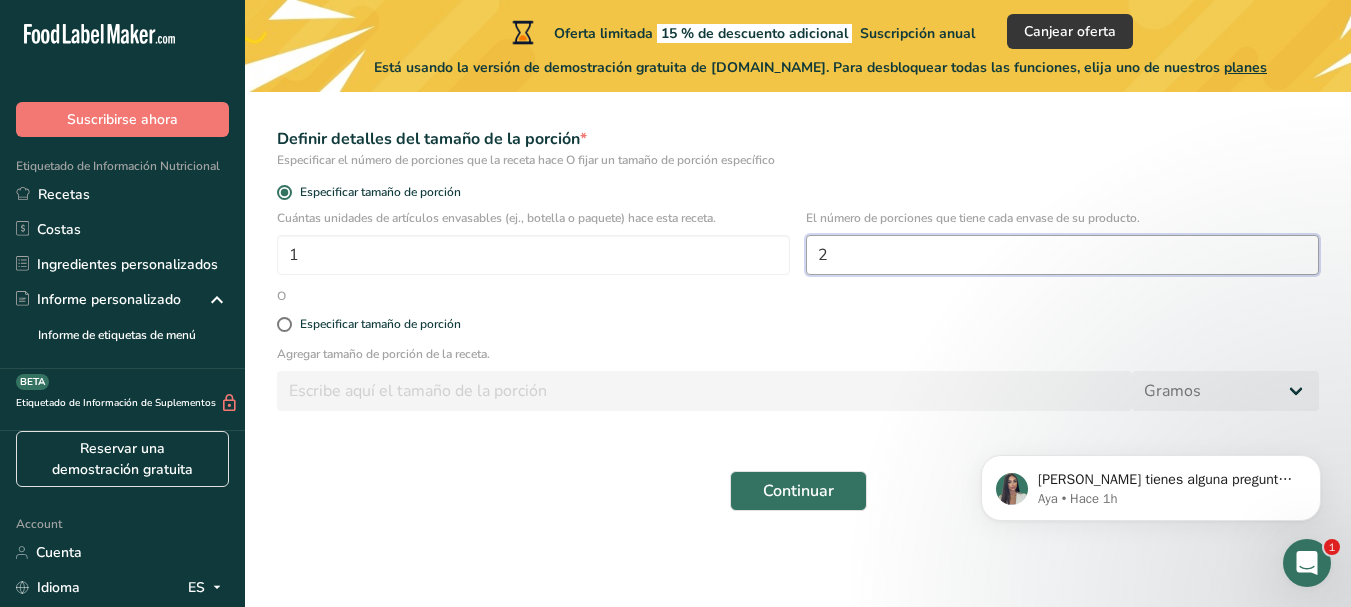 type on "2" 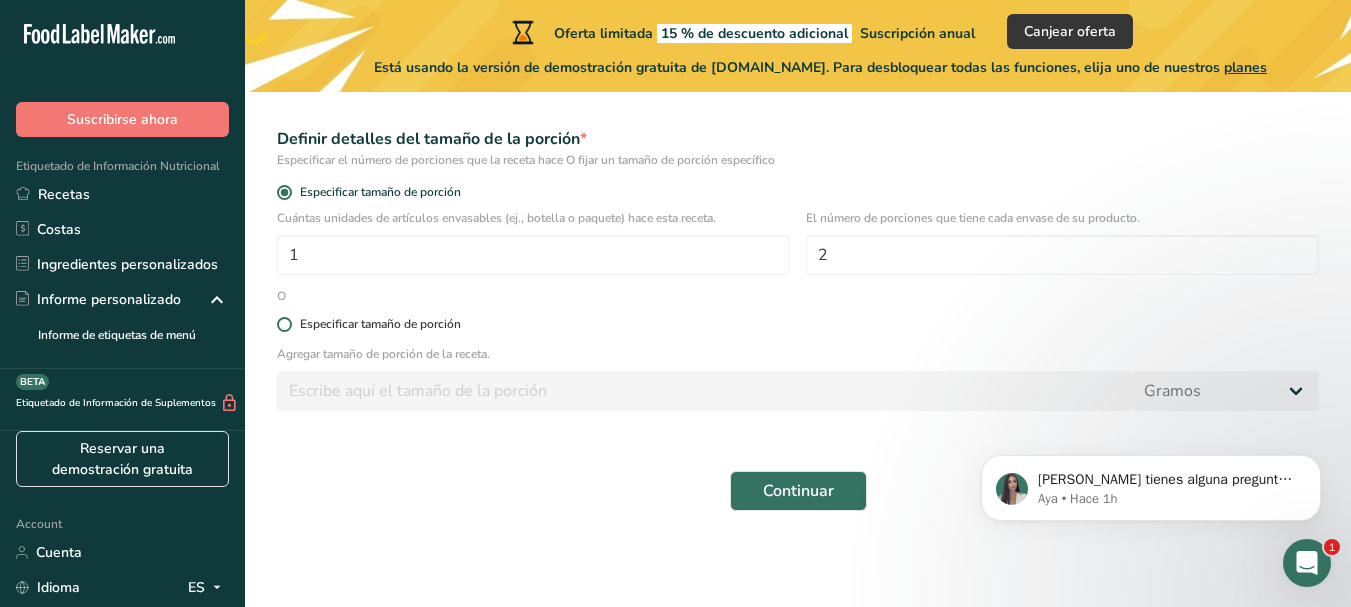 click at bounding box center (284, 324) 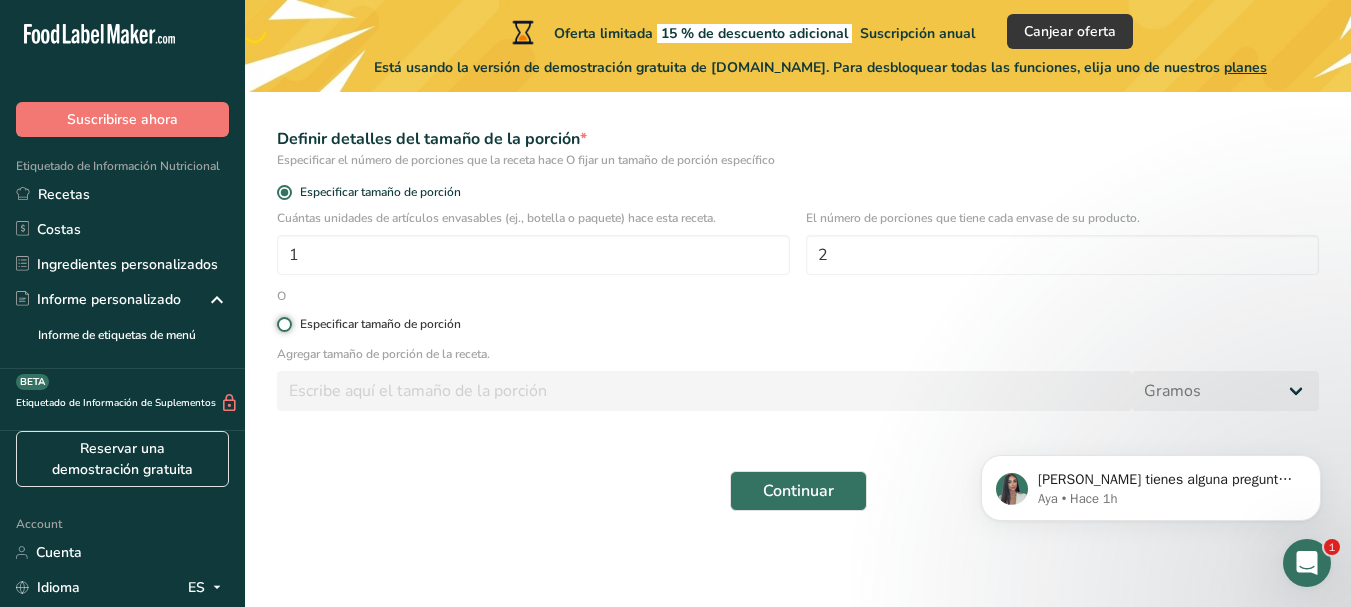 click on "Especificar tamaño de porción" at bounding box center [283, 324] 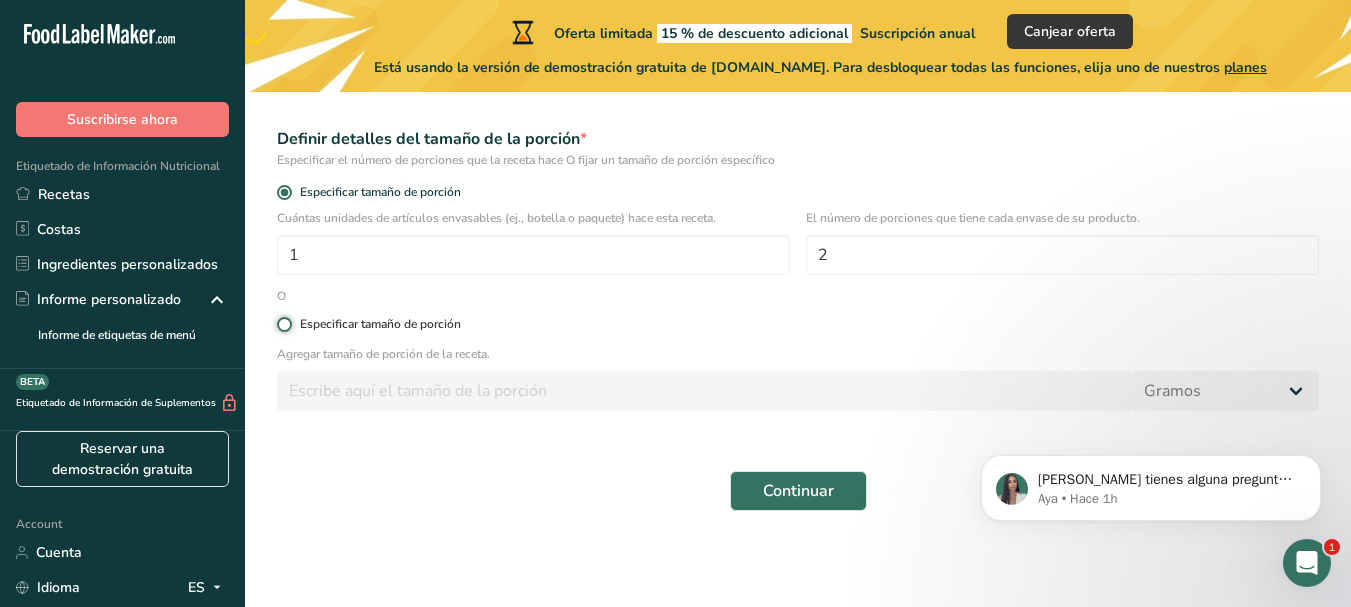radio on "true" 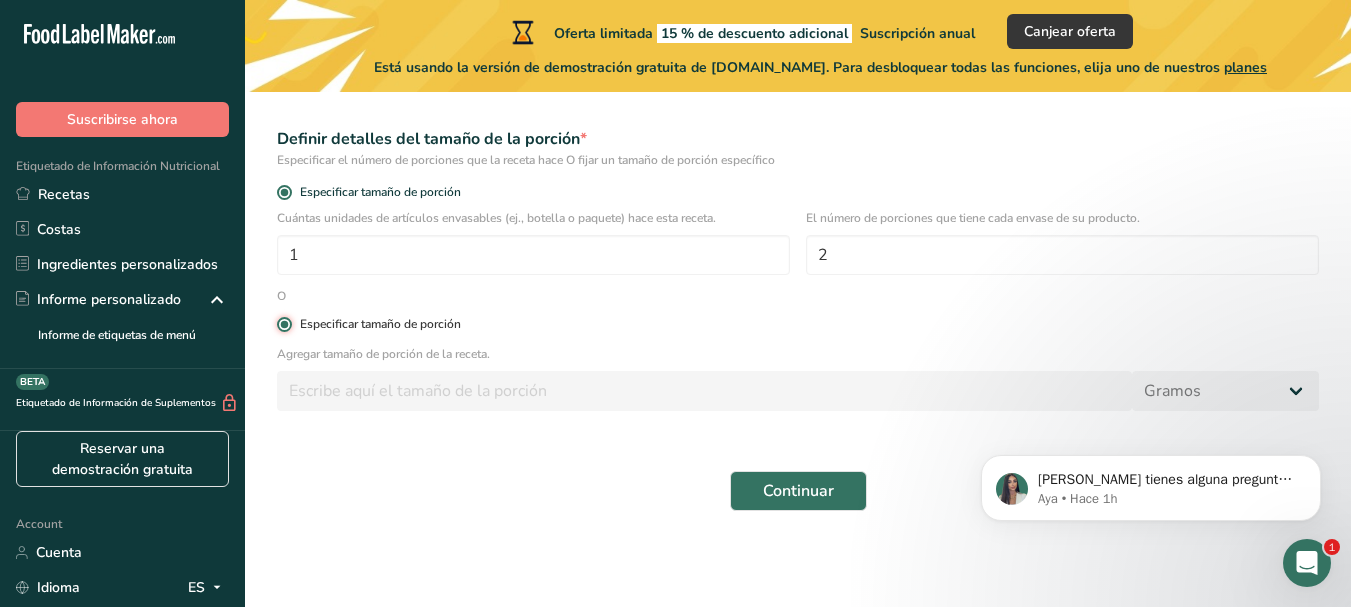 radio on "false" 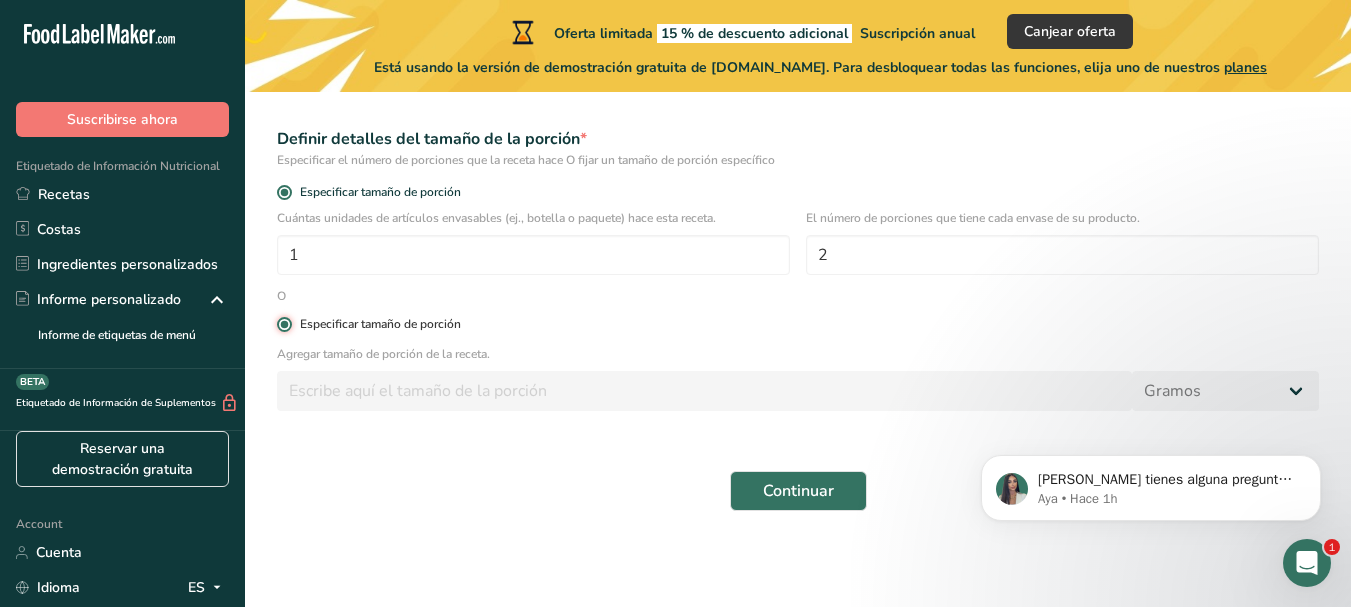 type 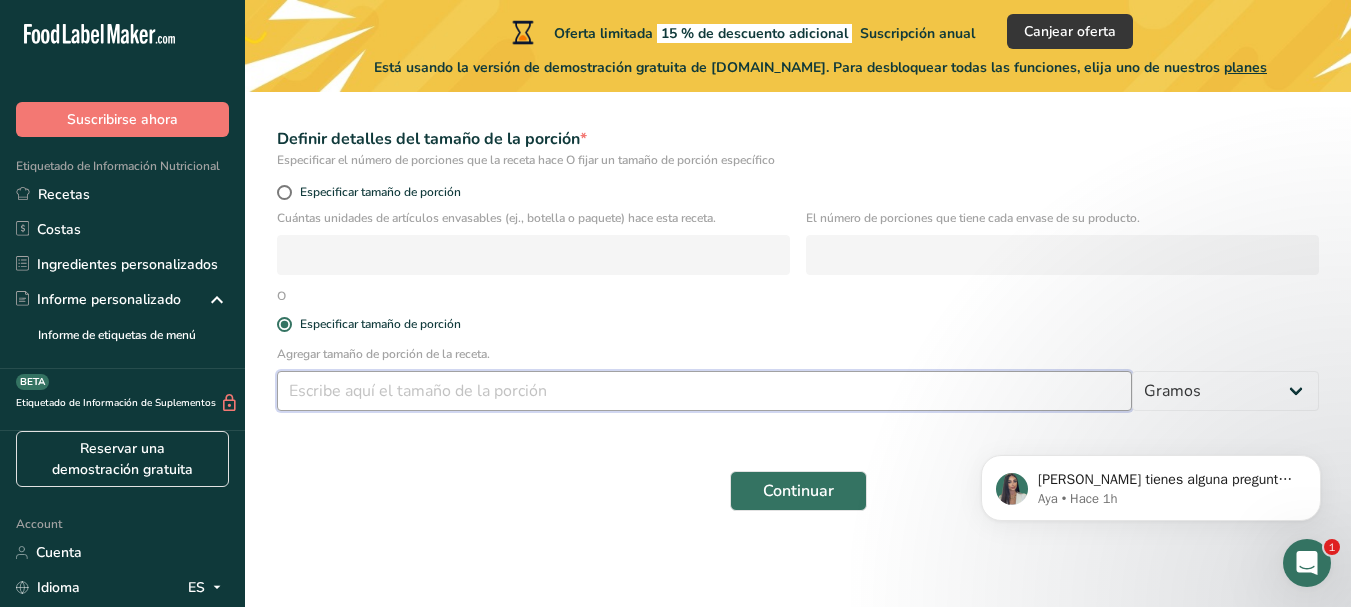 click at bounding box center [704, 391] 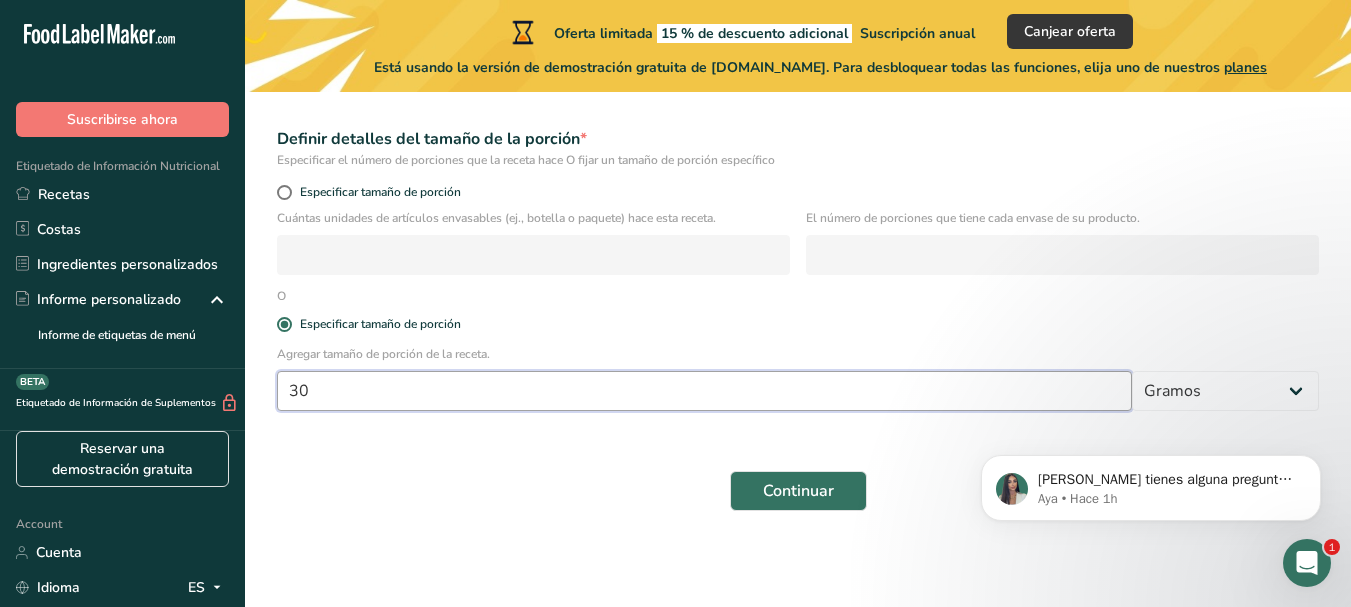 type on "3" 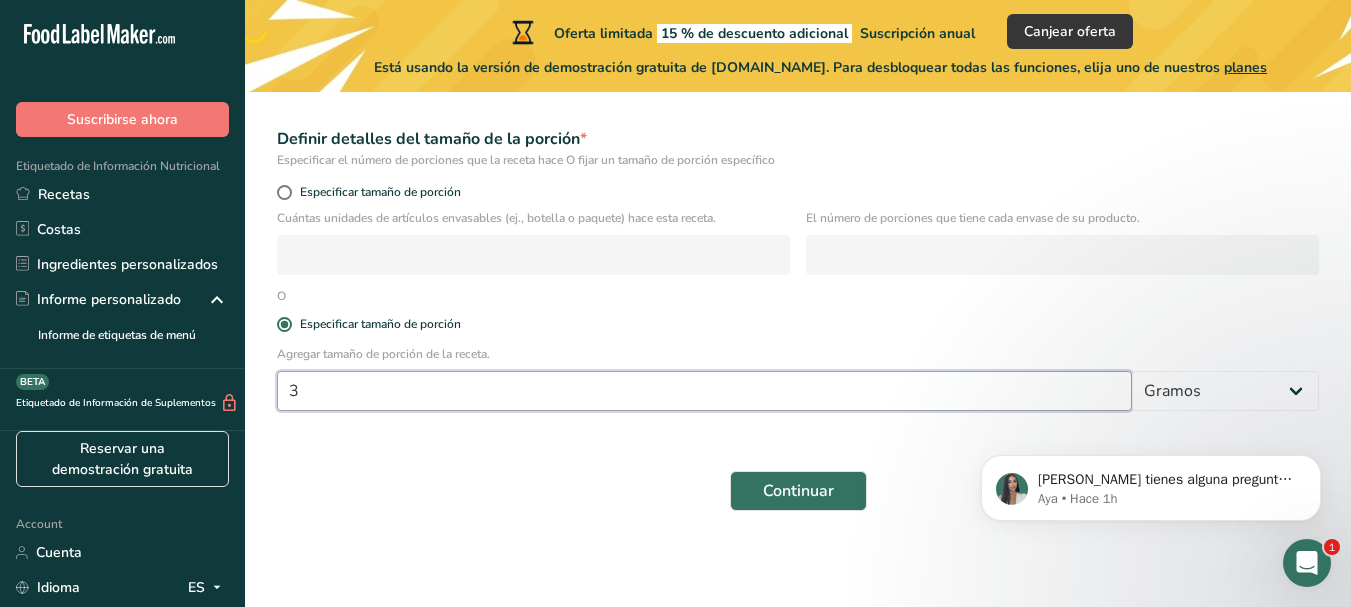 type 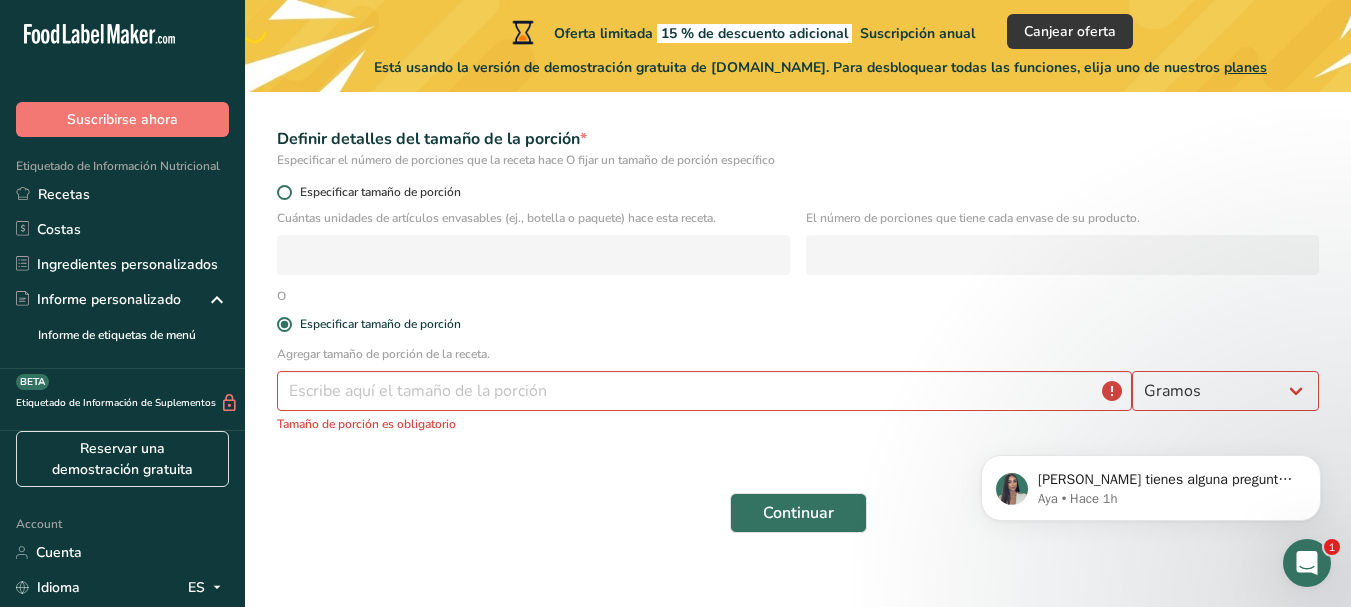 click at bounding box center (284, 192) 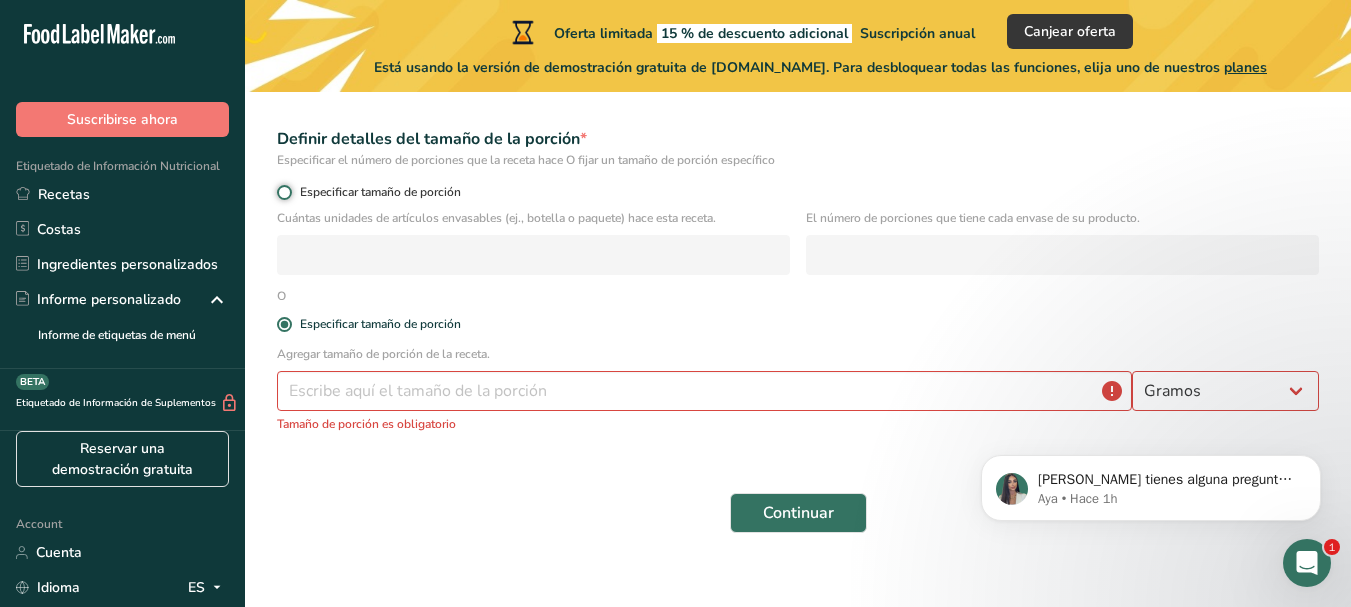 click on "Especificar tamaño de porción" at bounding box center (283, 192) 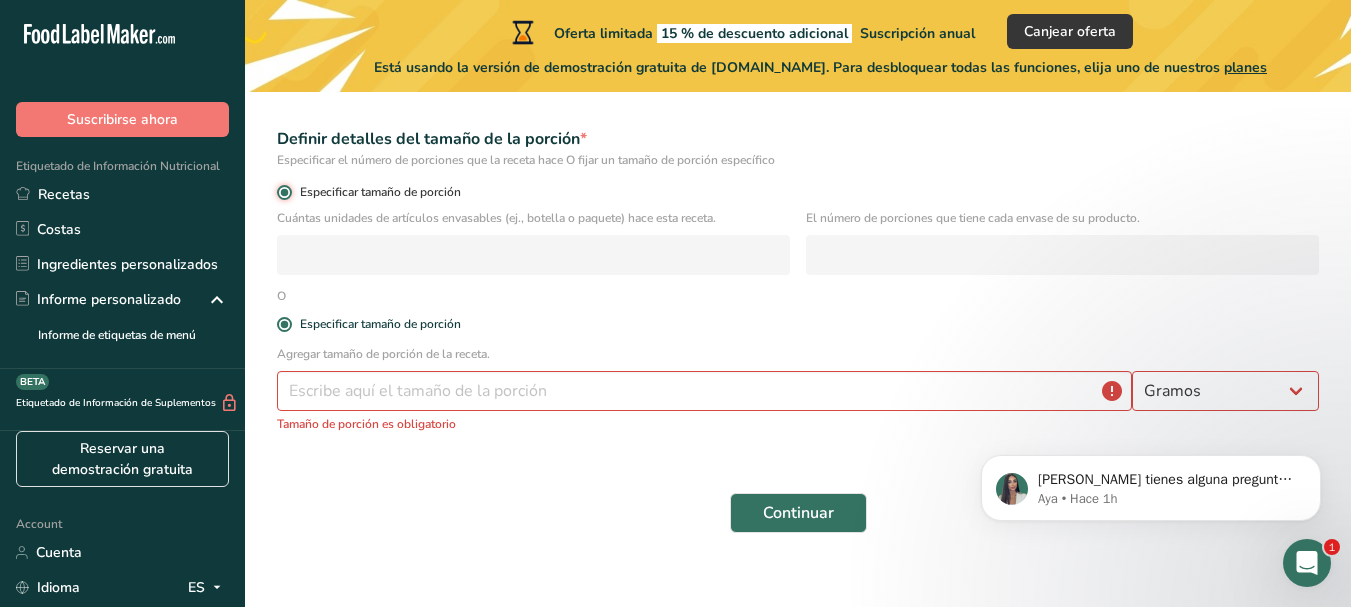 radio on "false" 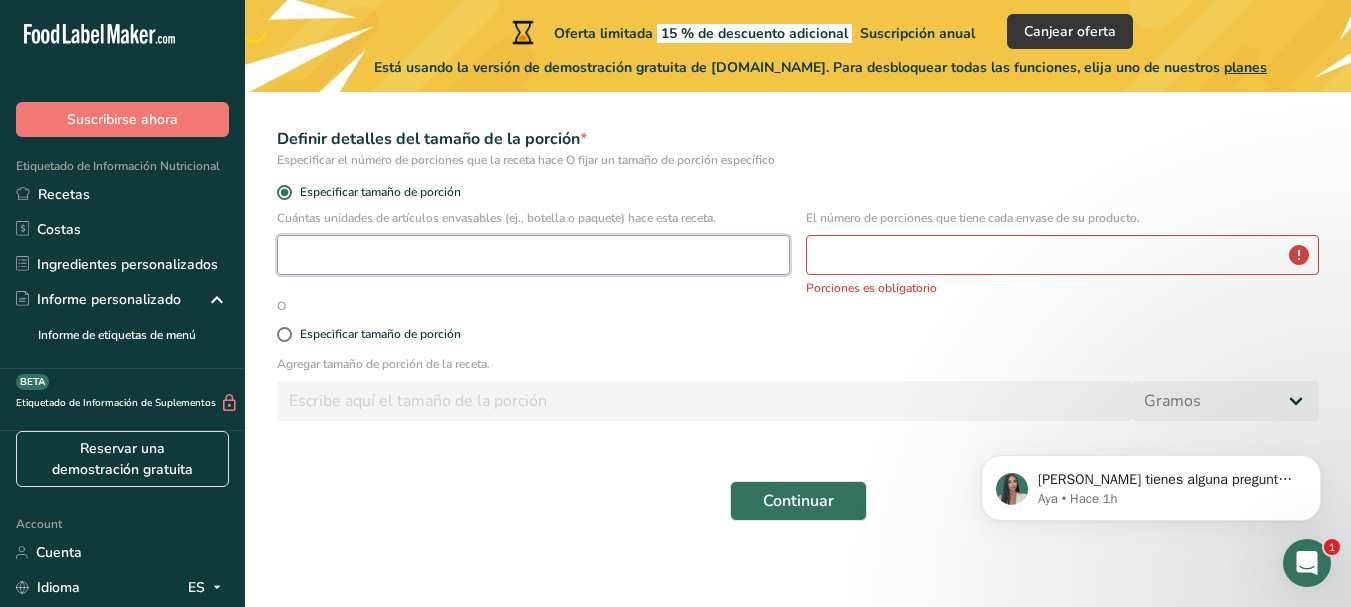 click at bounding box center (533, 255) 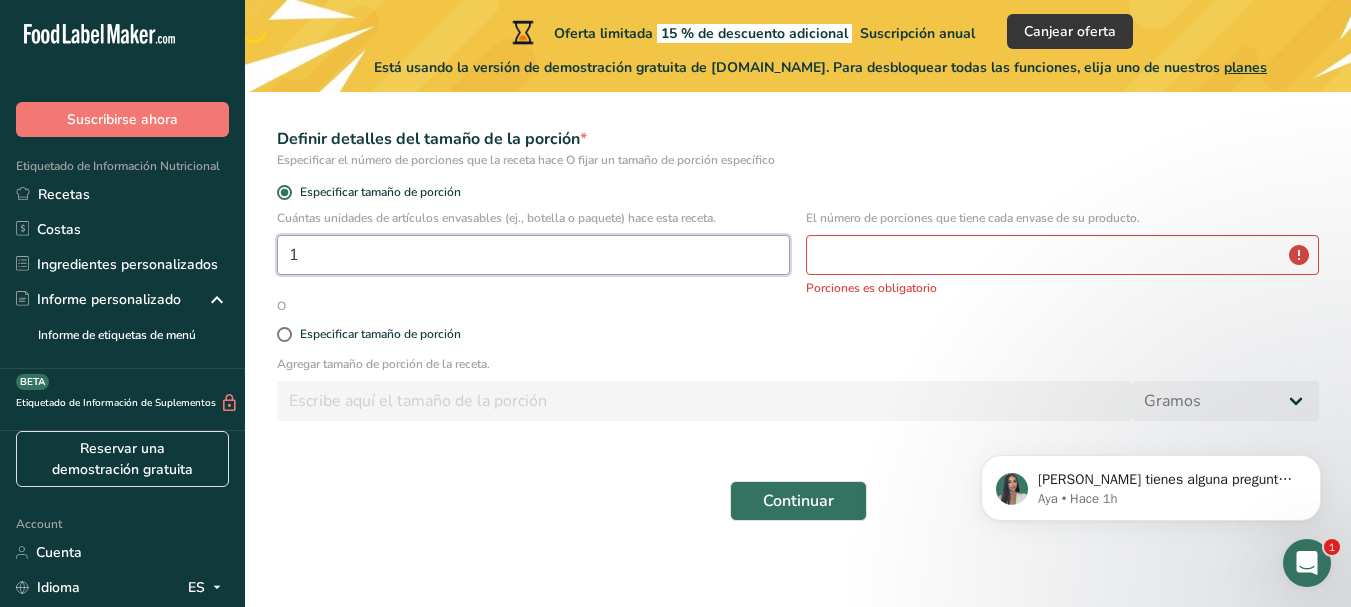 type on "1" 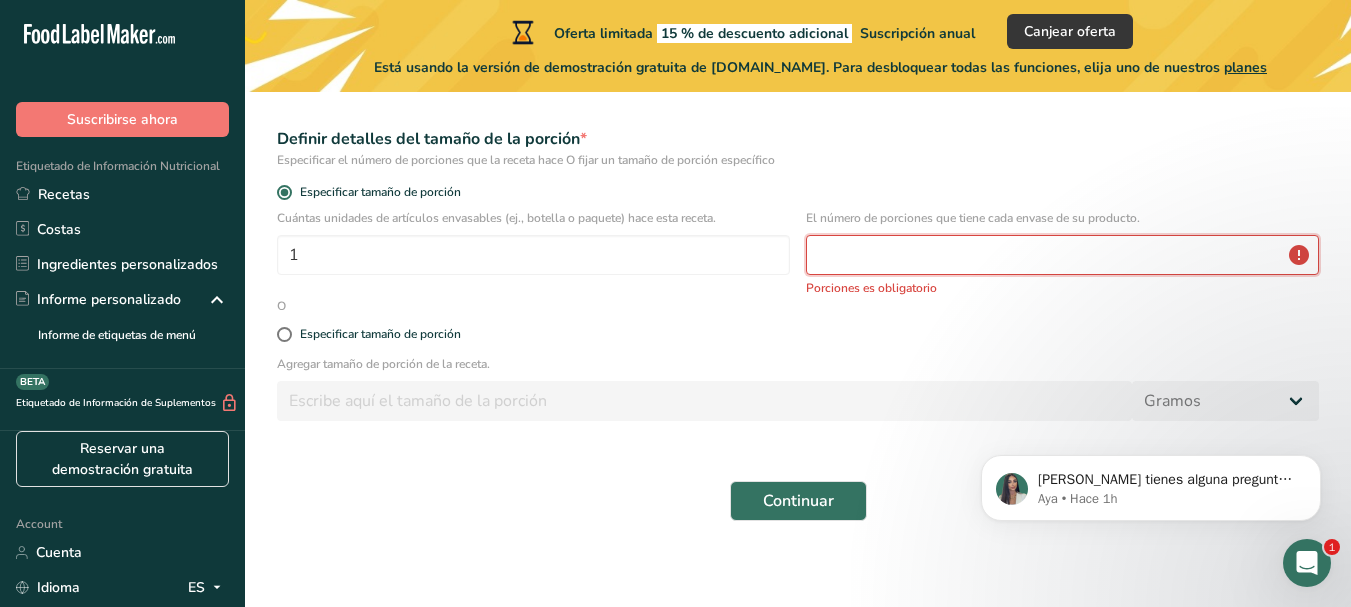 click at bounding box center (1062, 255) 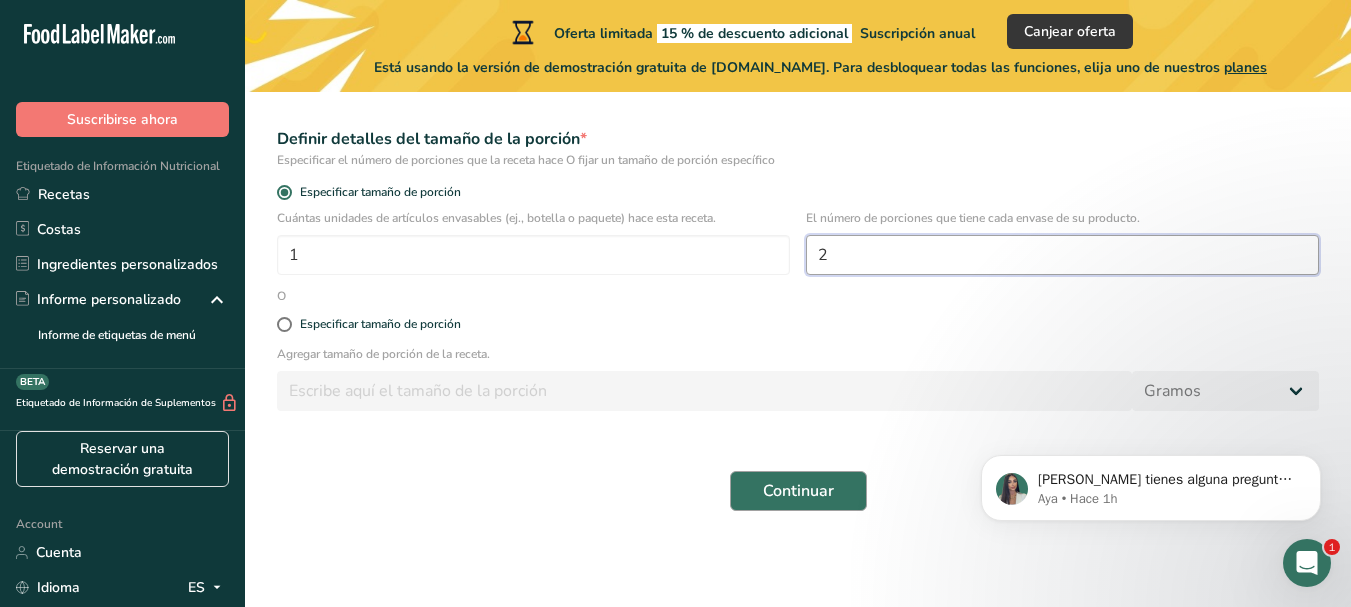 type on "2" 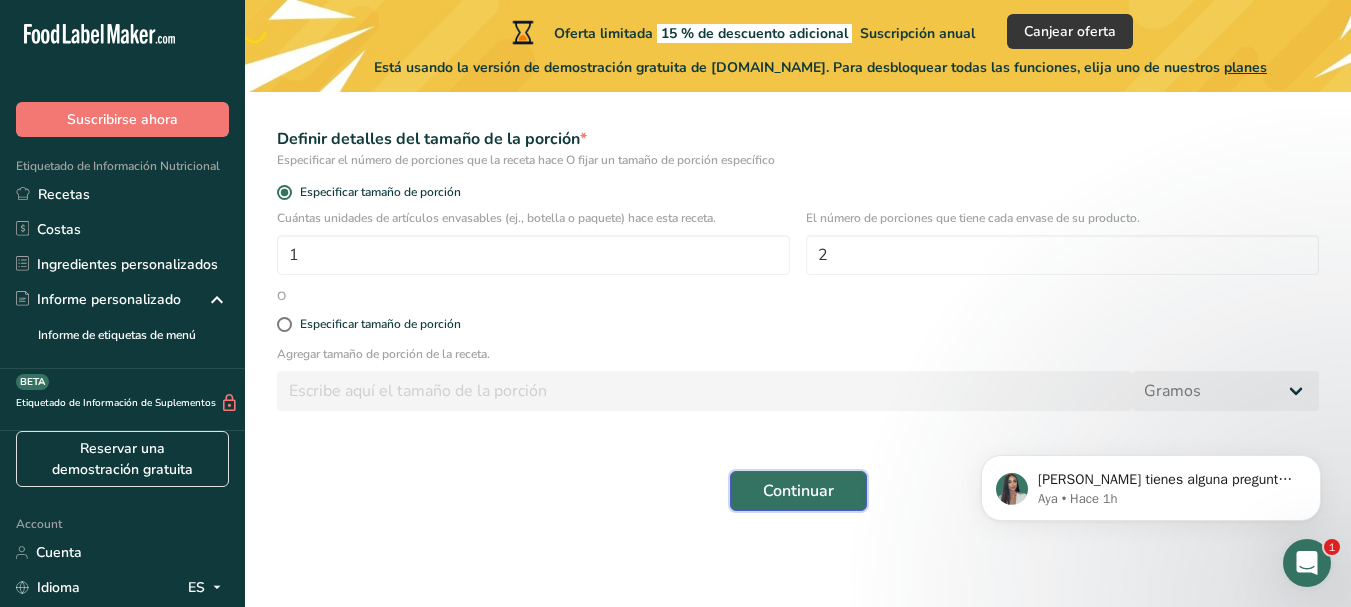 click on "Continuar" at bounding box center [798, 491] 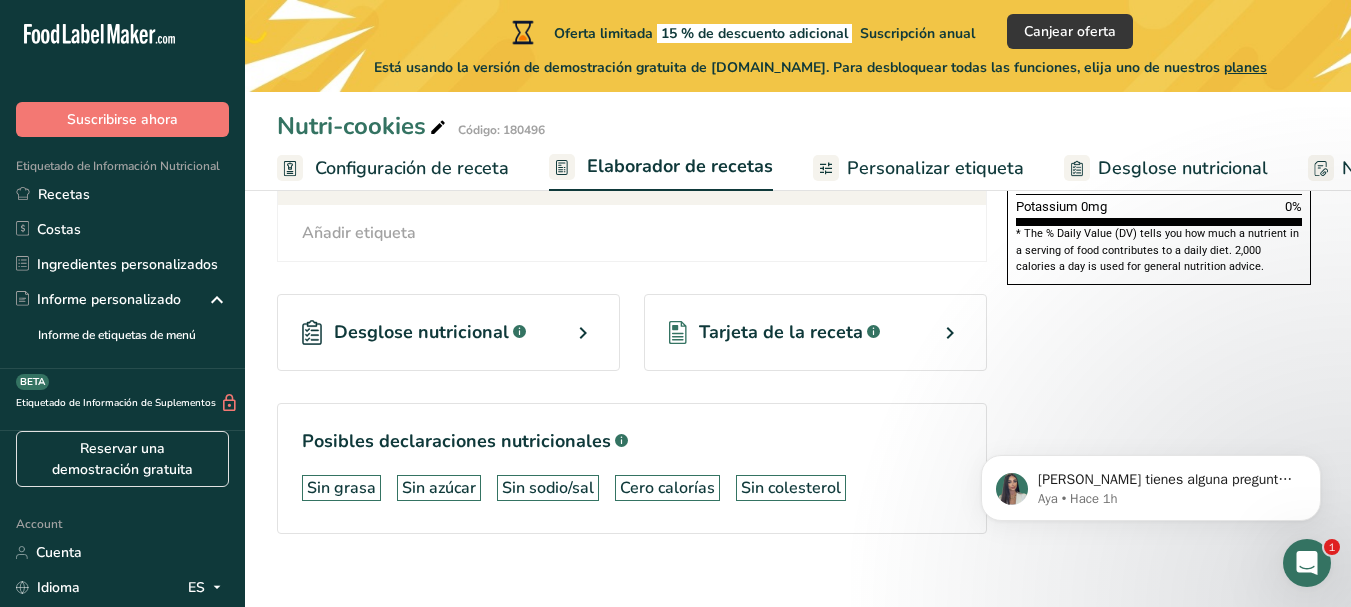 scroll, scrollTop: 666, scrollLeft: 0, axis: vertical 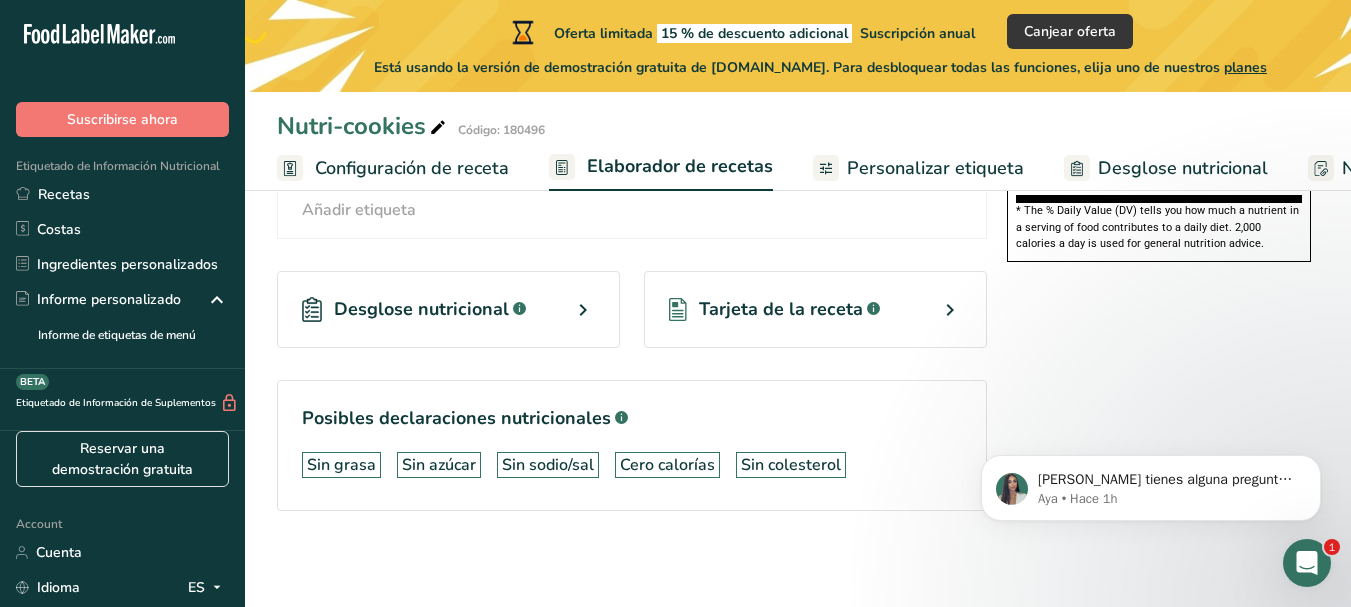click on "Desglose nutricional" at bounding box center [421, 309] 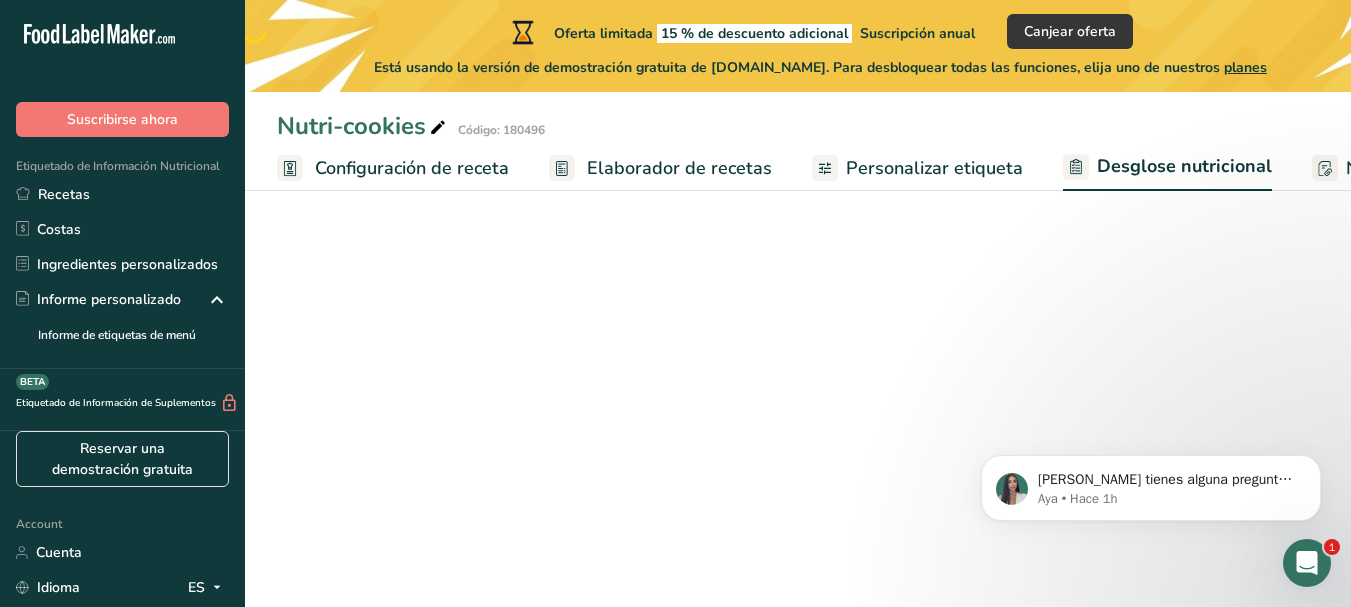 select on "Calories" 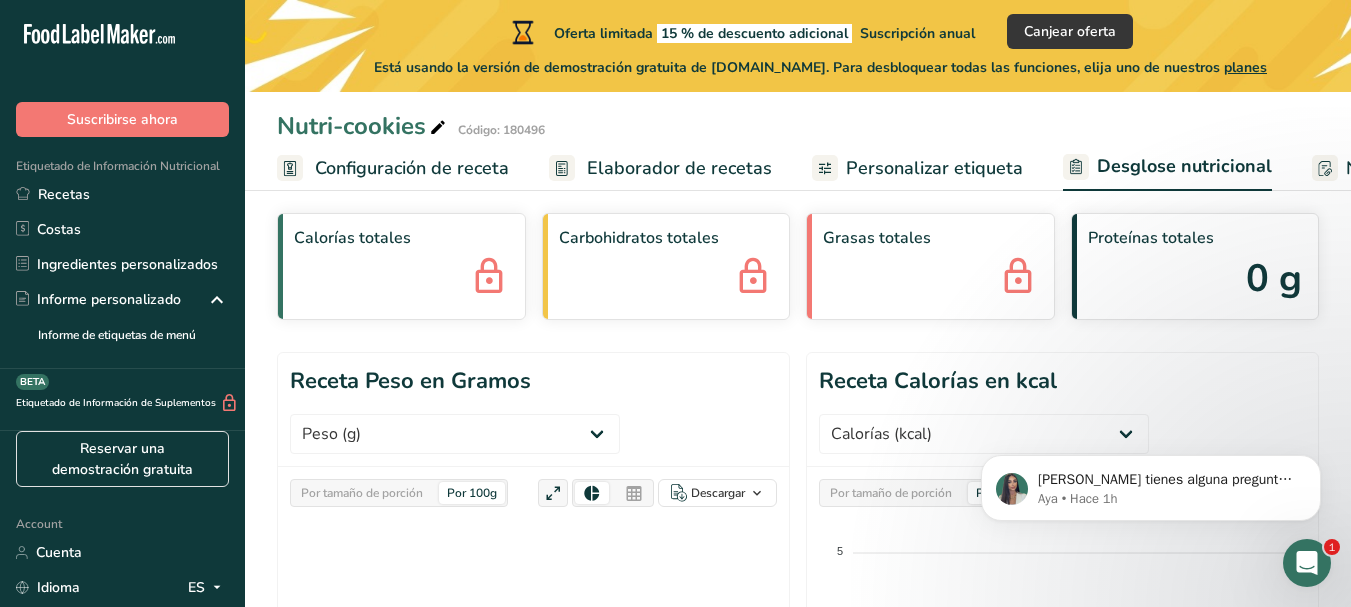 scroll, scrollTop: 200, scrollLeft: 0, axis: vertical 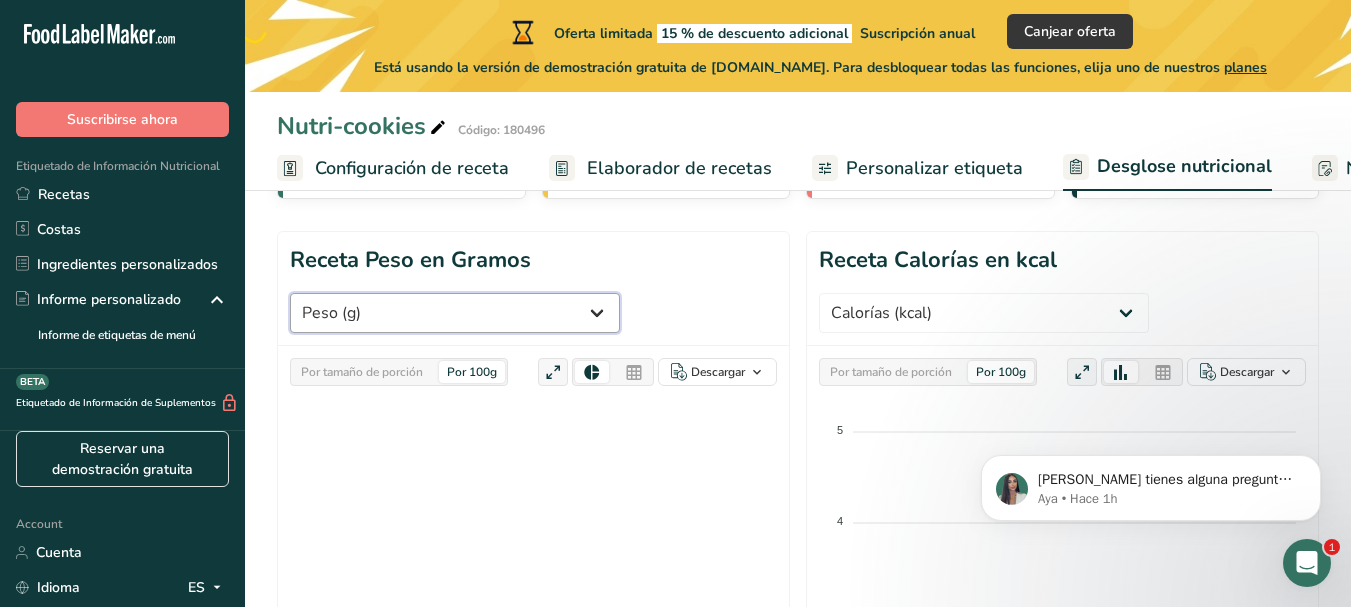 click on "Peso (g)
Calorías (kcal)
Energía KJ (kj)
Grasa Total (g)
Grasa Saturada (g)
Grasa Trans (g)
Colesterol (mg)
Sodio (mg)
Carbohidrato Total (g)
Fibra Dietética (g)
Azúcares Totales (g)
Azúcar Añadida (g)
Proteínas (g)
Vitamina D (mcg)
Vitamina A, RAE (mcg)
Vitamina C (mg)
Vitamina E (mg)
Vitamina K (mcg)
Tiamina (B1) (mg)
Riboflavina (mg)
Niacina (B3) (mg)
Vitamina B6 (mg)
Folato DFE (mcg)
ácido fólico (mcg)" at bounding box center [455, 313] 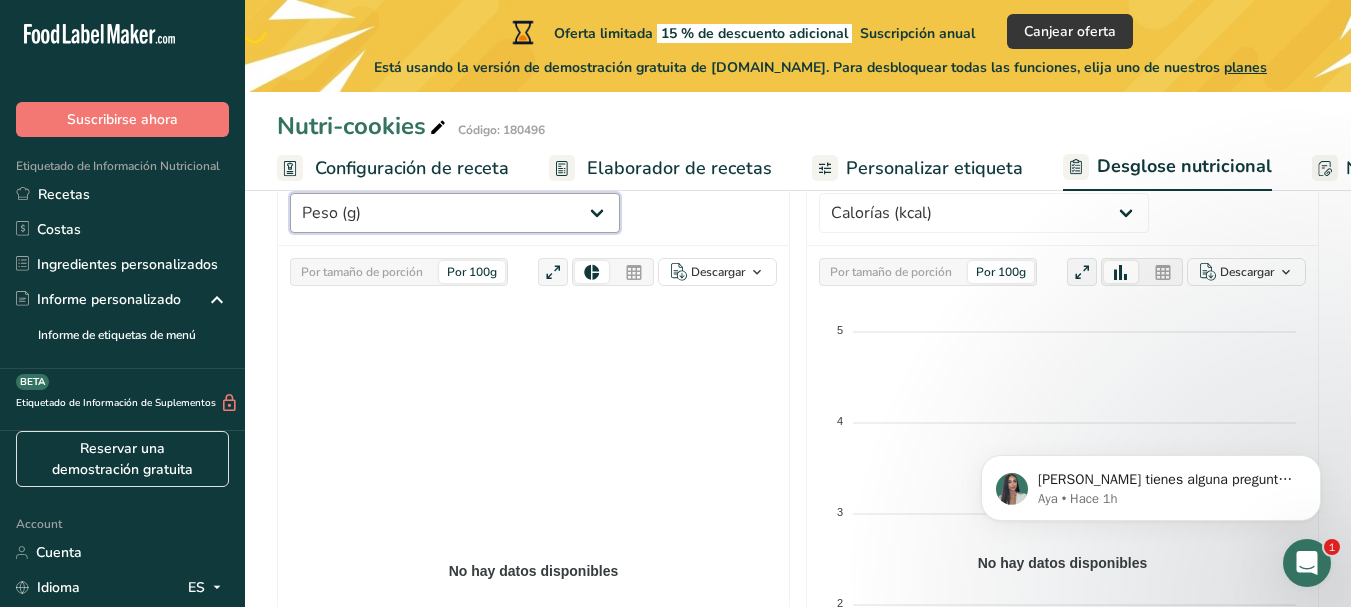 scroll, scrollTop: 400, scrollLeft: 0, axis: vertical 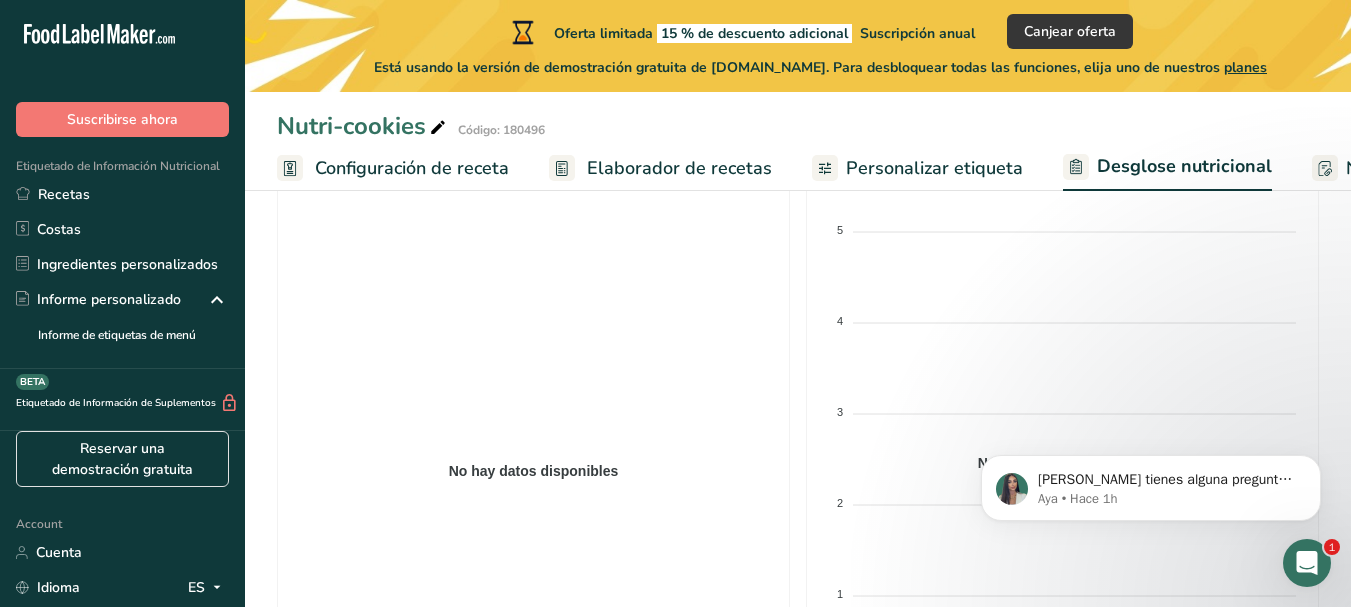 click 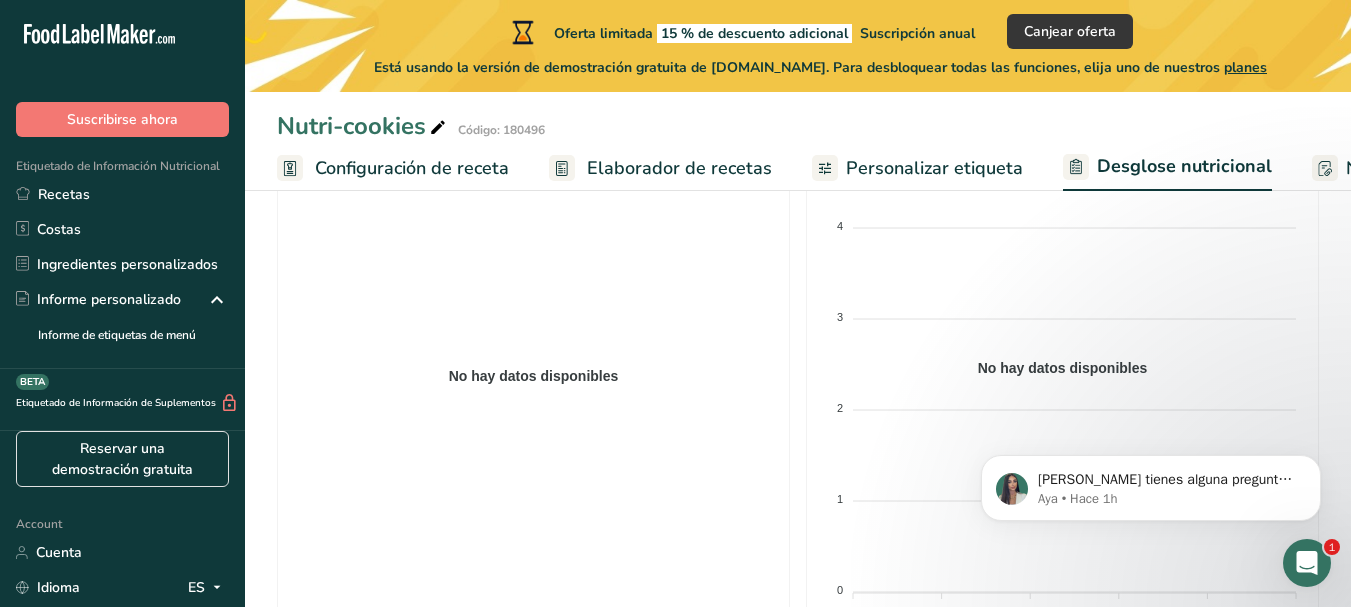 scroll, scrollTop: 500, scrollLeft: 0, axis: vertical 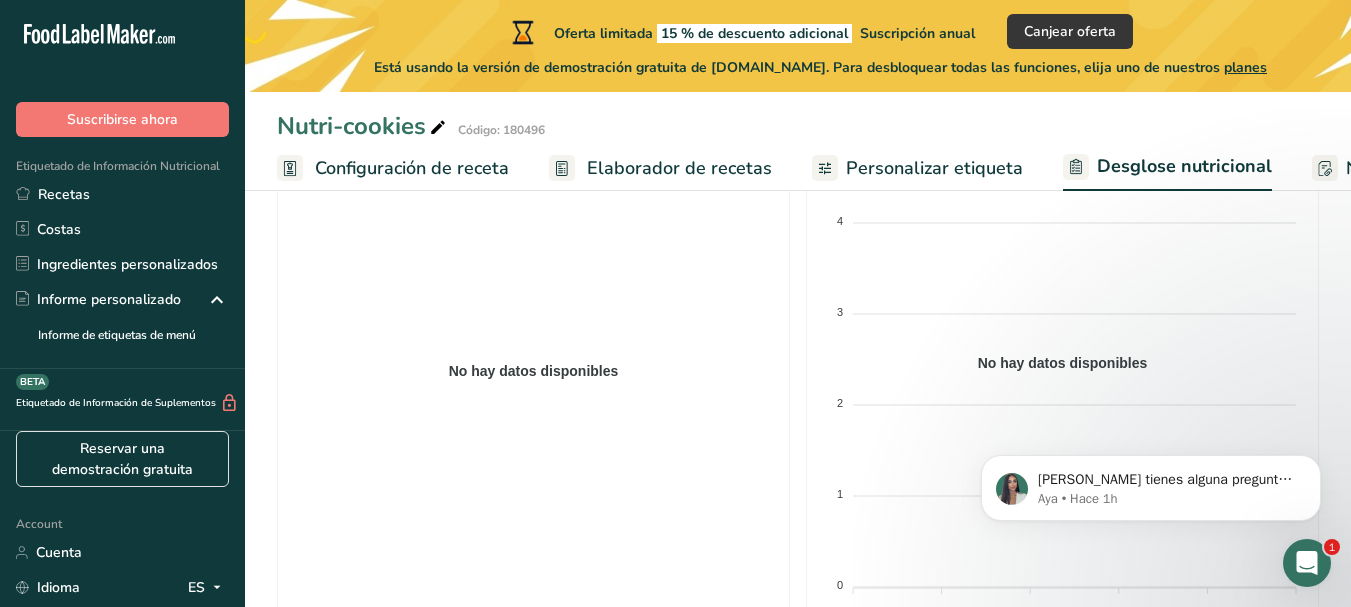 click on "Personalizar etiqueta" at bounding box center (934, 168) 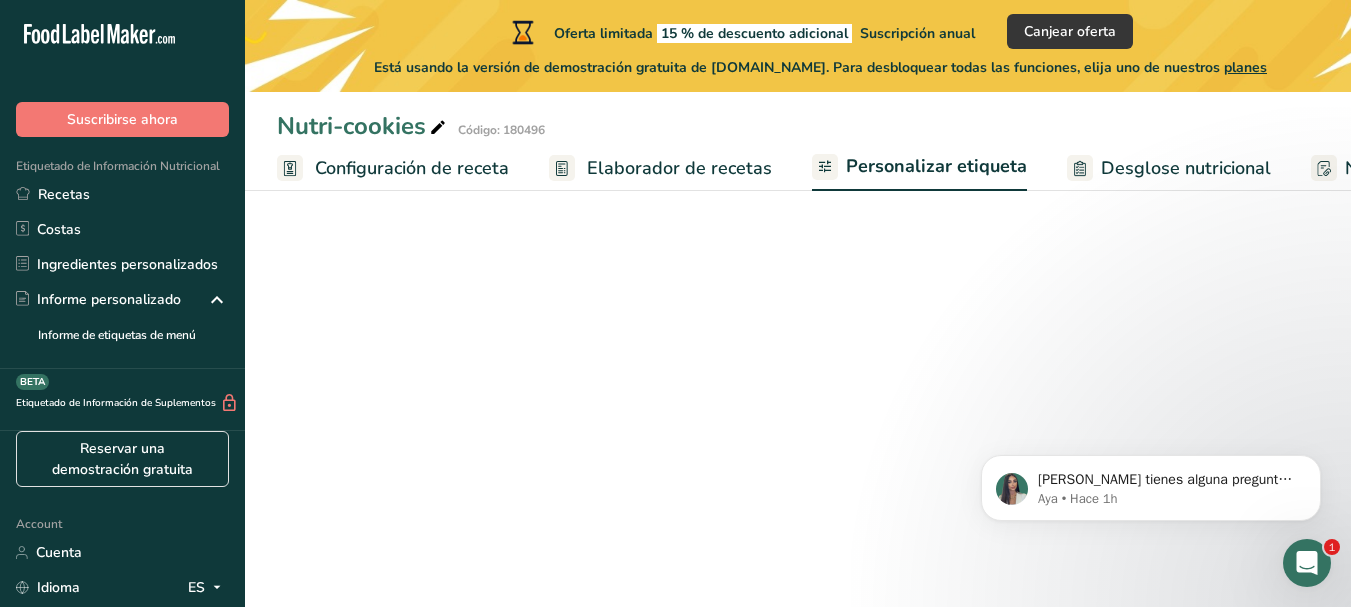 scroll, scrollTop: 456, scrollLeft: 0, axis: vertical 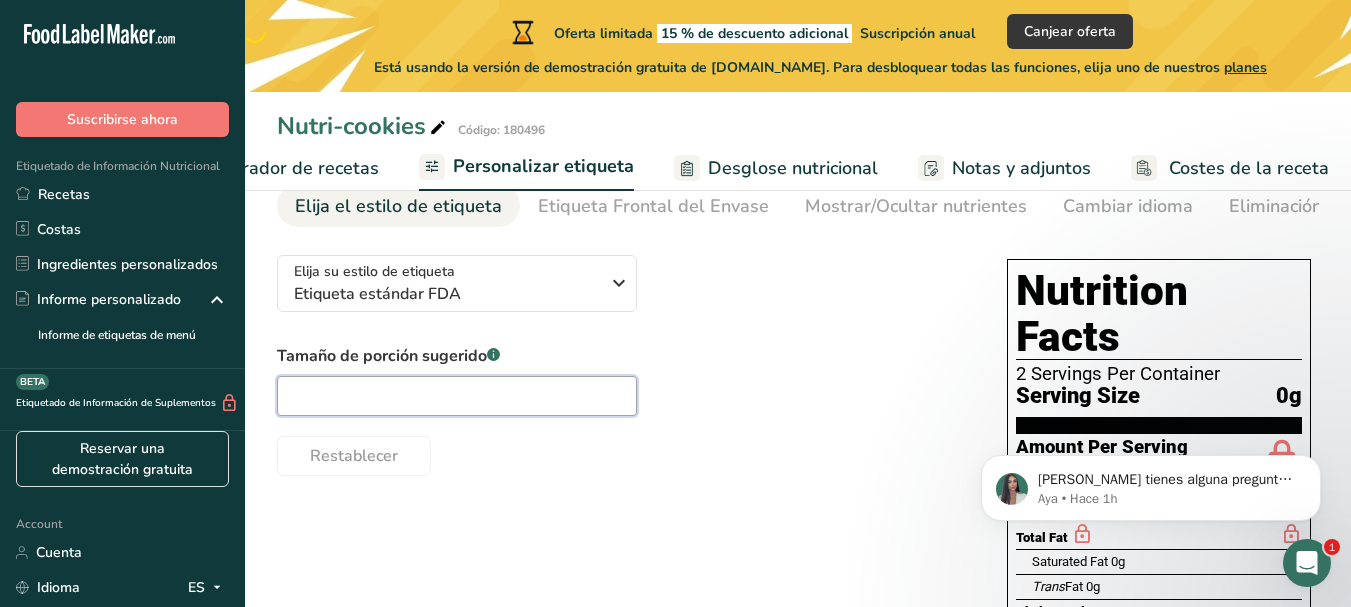 click at bounding box center (457, 396) 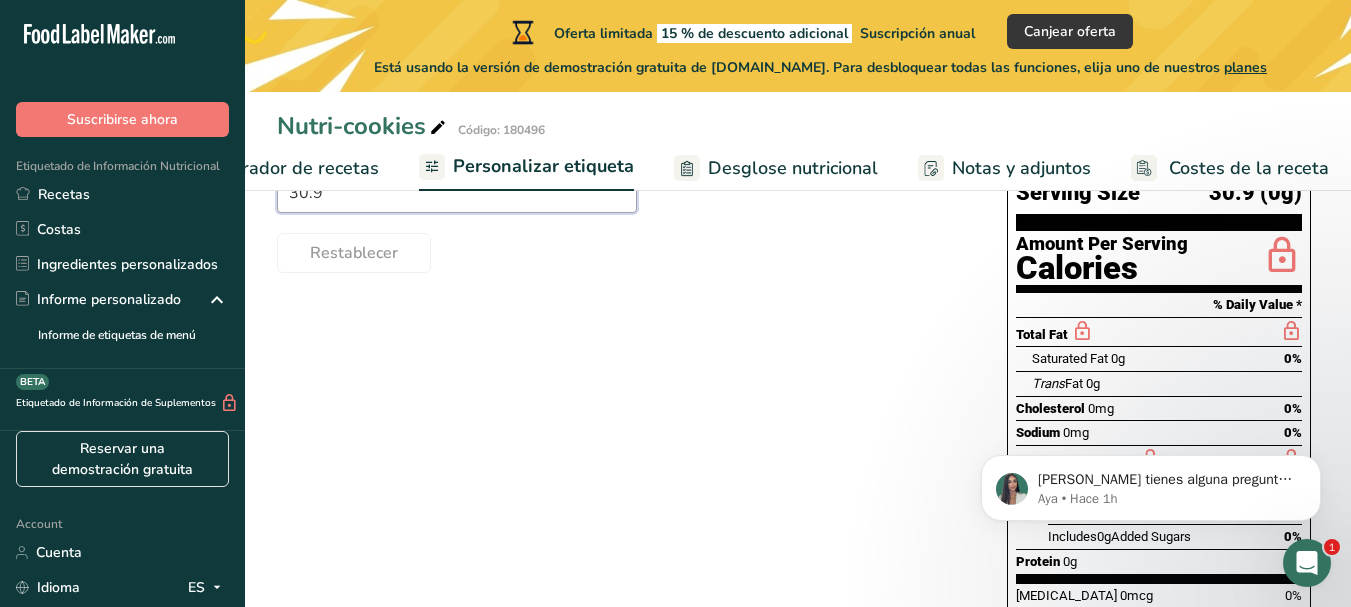 scroll, scrollTop: 55, scrollLeft: 0, axis: vertical 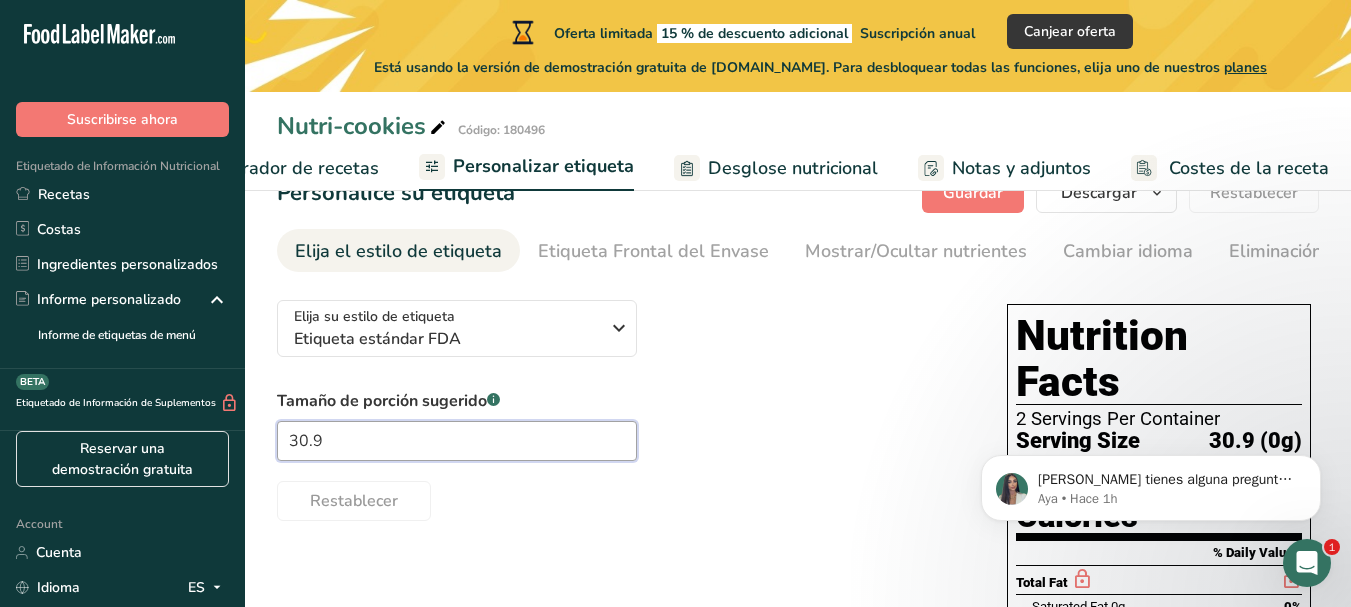type on "30.9" 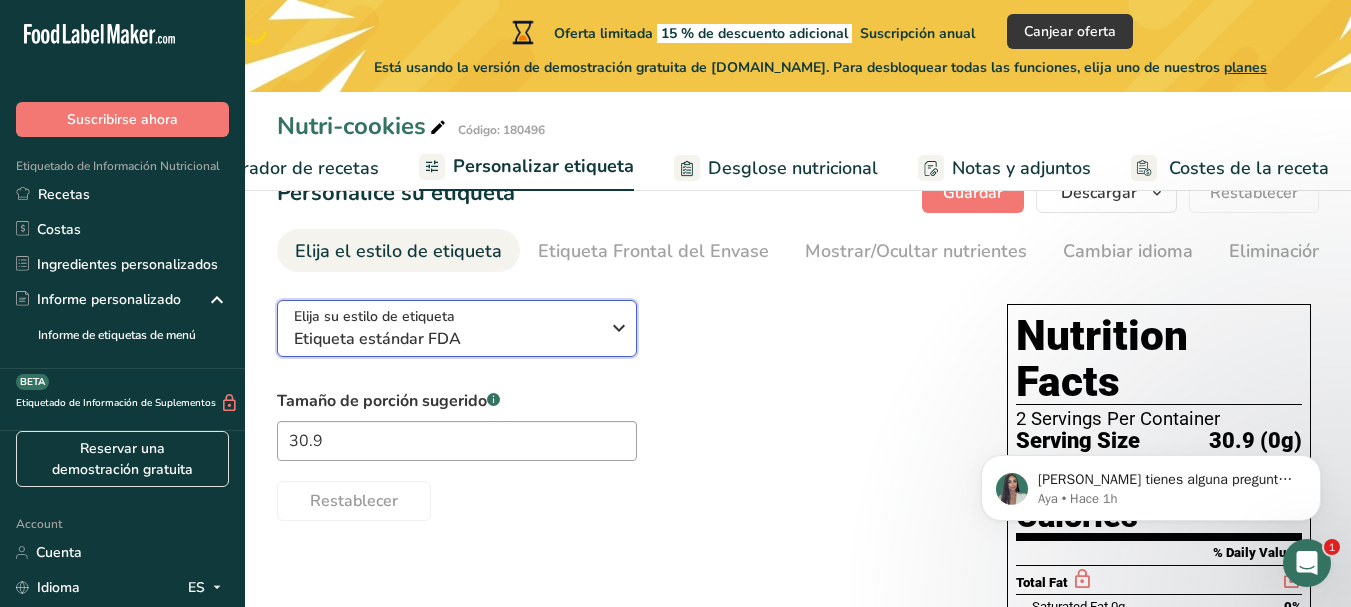 click at bounding box center [619, 328] 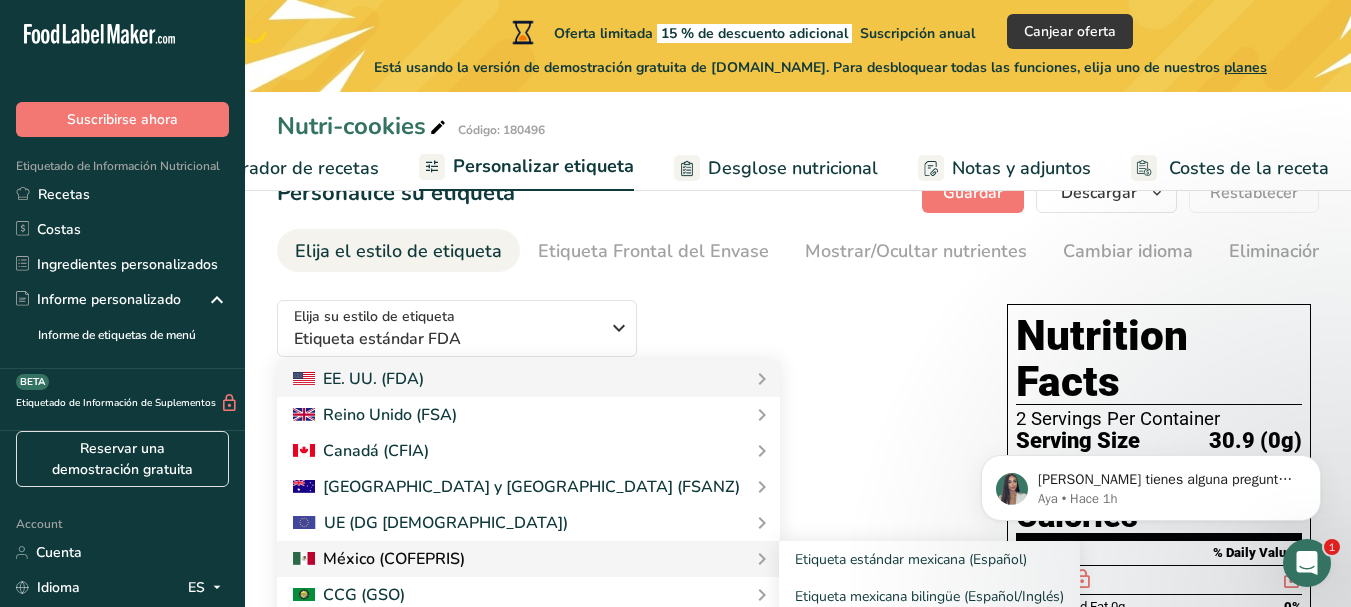 click at bounding box center [528, 559] 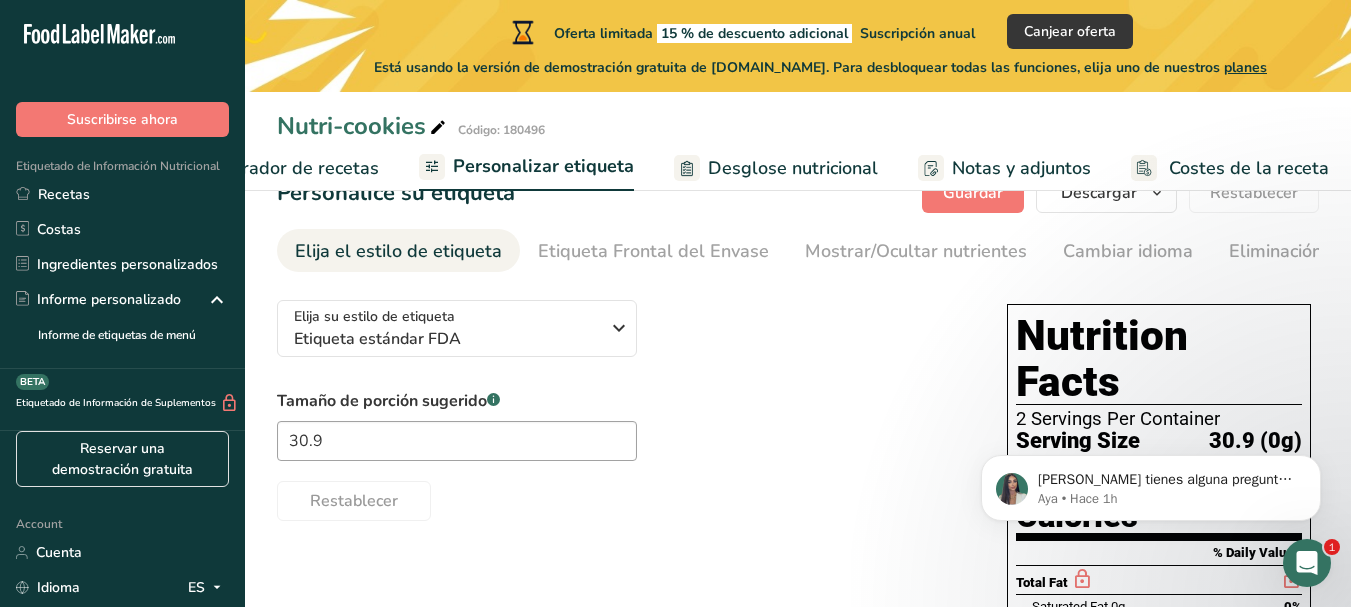 click on "Elija el estilo de etiqueta" at bounding box center [398, 251] 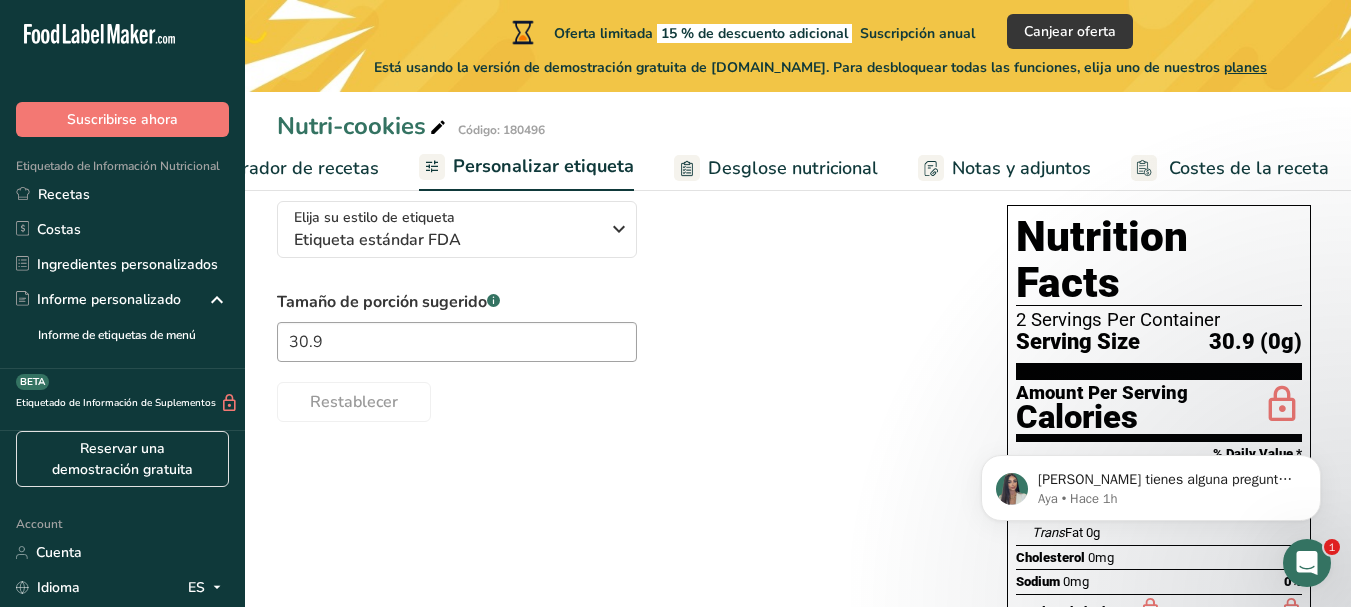 scroll, scrollTop: 455, scrollLeft: 0, axis: vertical 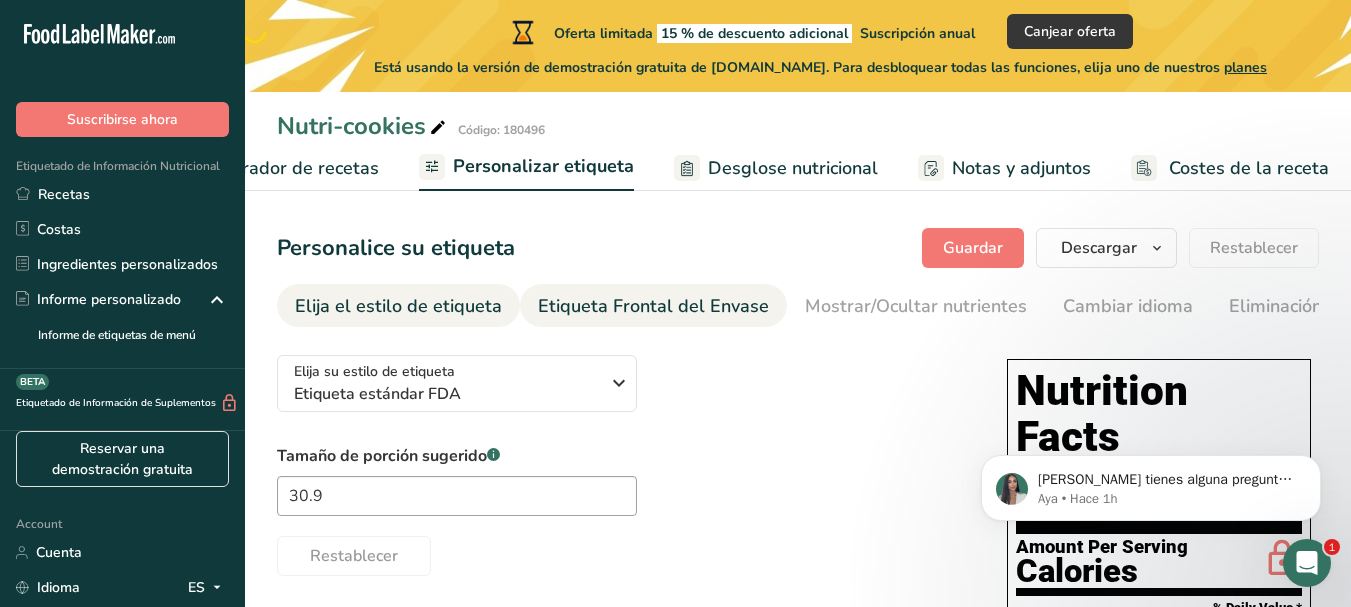 click on "Etiqueta Frontal del Envase" at bounding box center [653, 306] 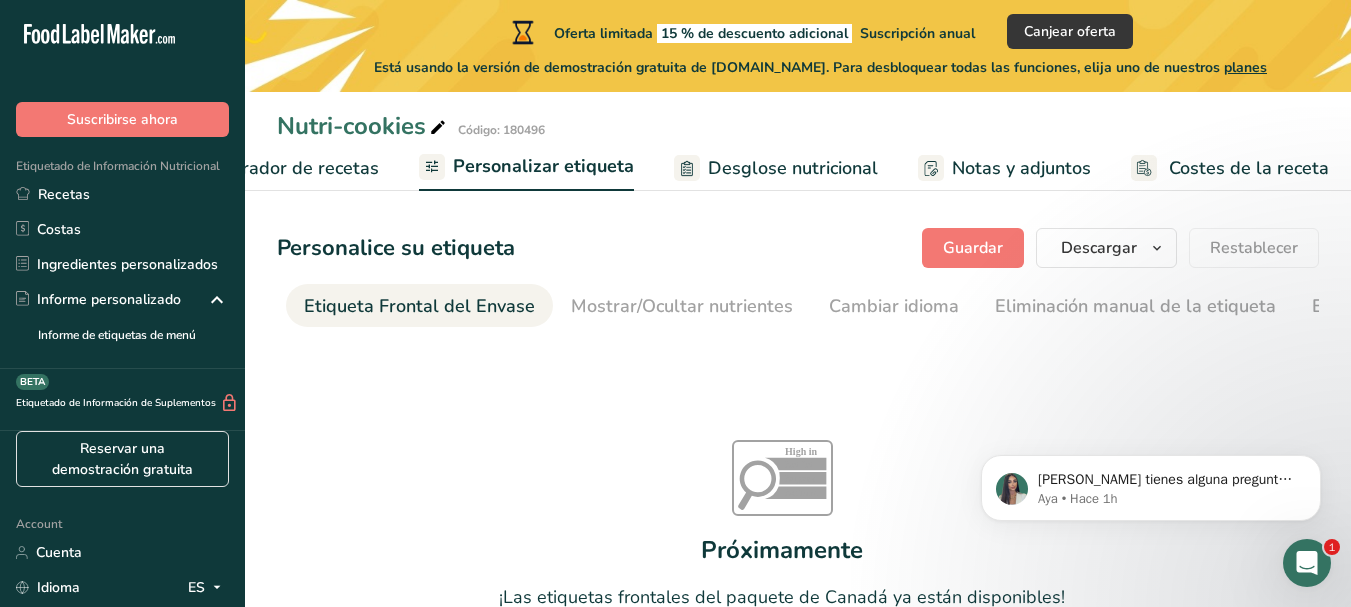 scroll, scrollTop: 0, scrollLeft: 238, axis: horizontal 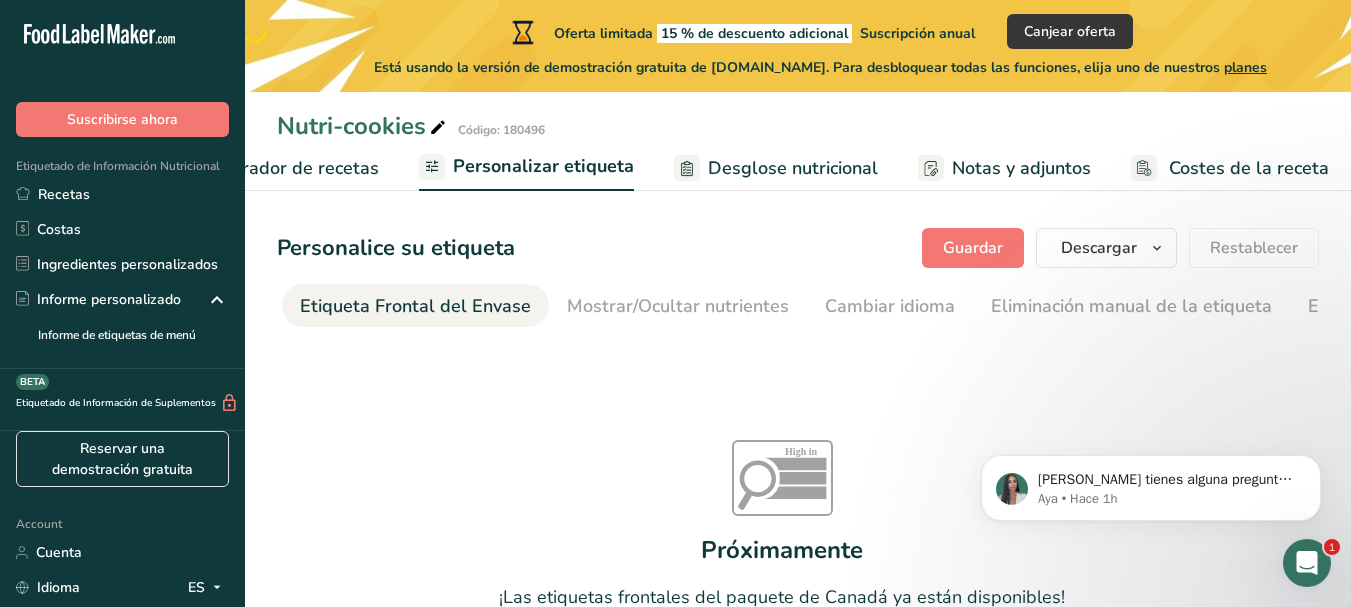 click on "Etiqueta Frontal del Envase" at bounding box center [415, 306] 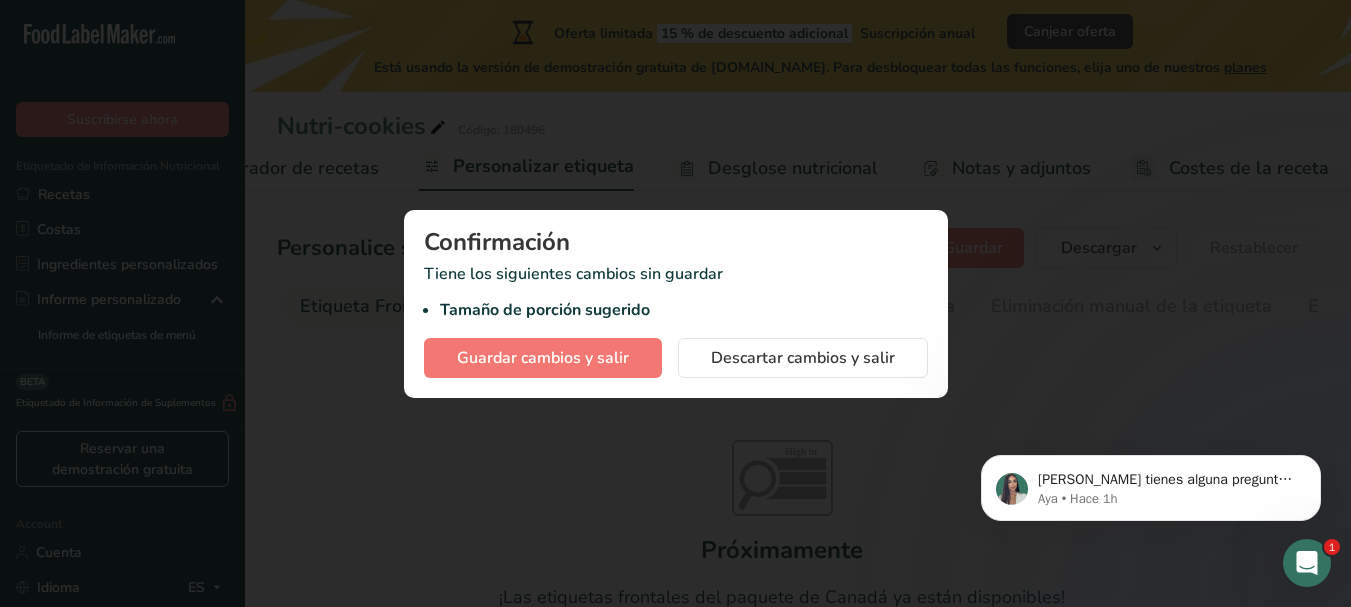 scroll, scrollTop: 0, scrollLeft: 278, axis: horizontal 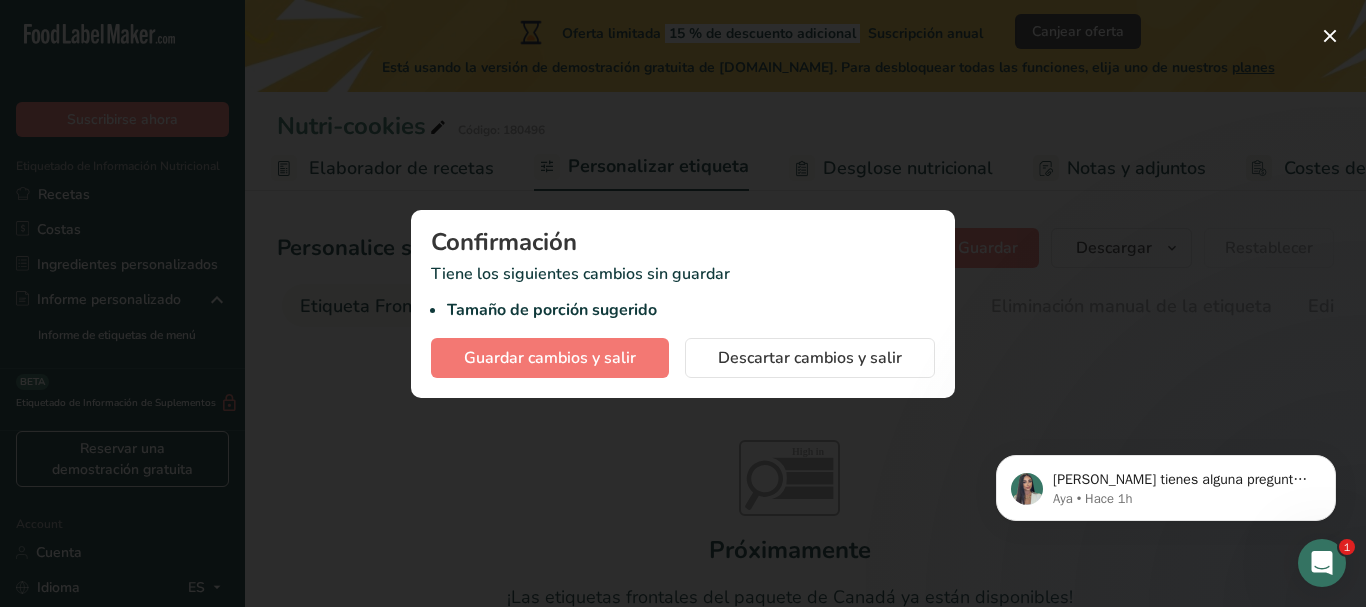 click at bounding box center (683, 303) 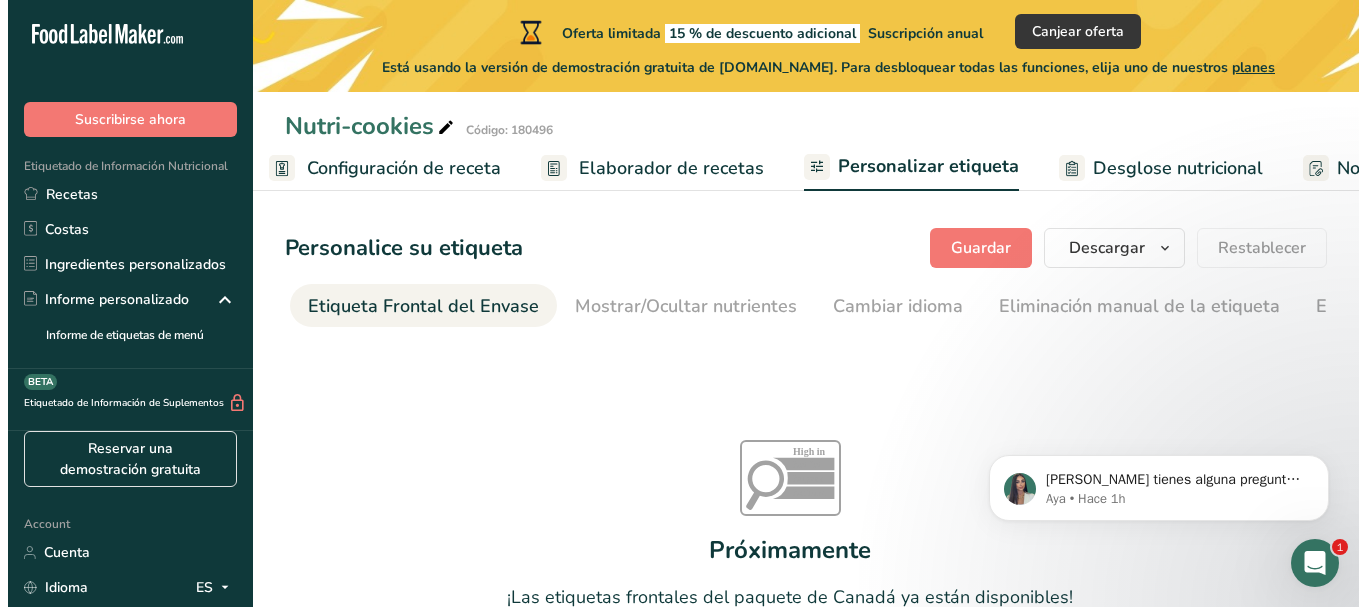 scroll, scrollTop: 0, scrollLeft: 0, axis: both 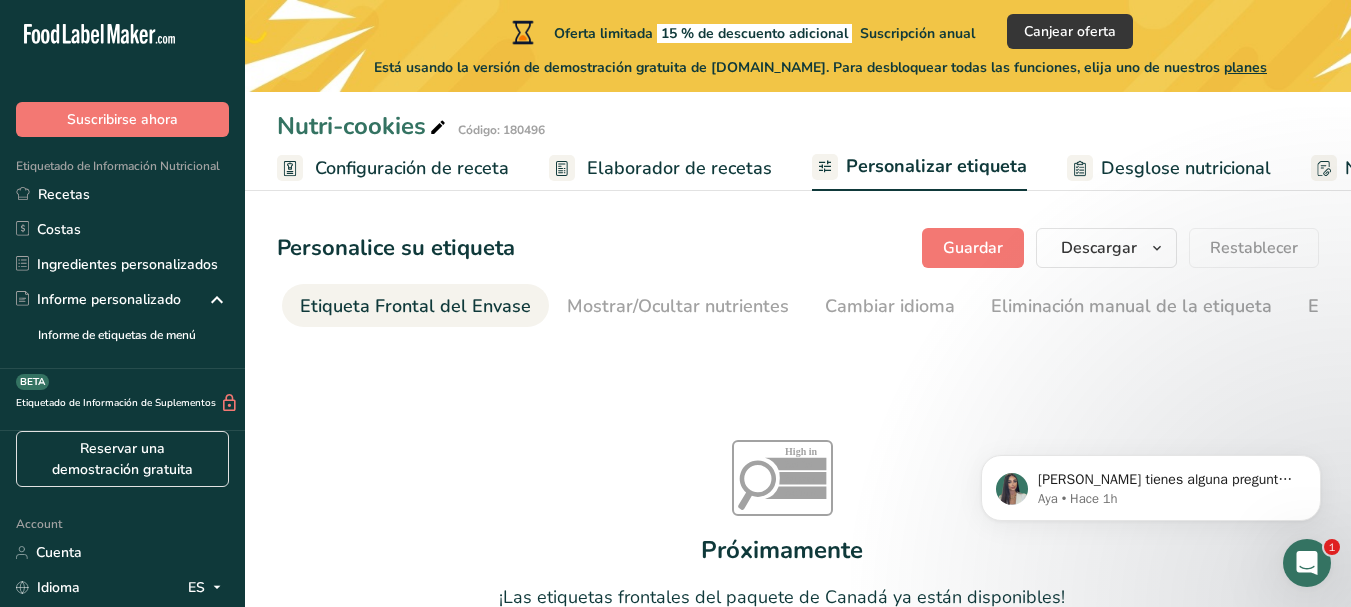 click on "Configuración de receta" at bounding box center [393, 168] 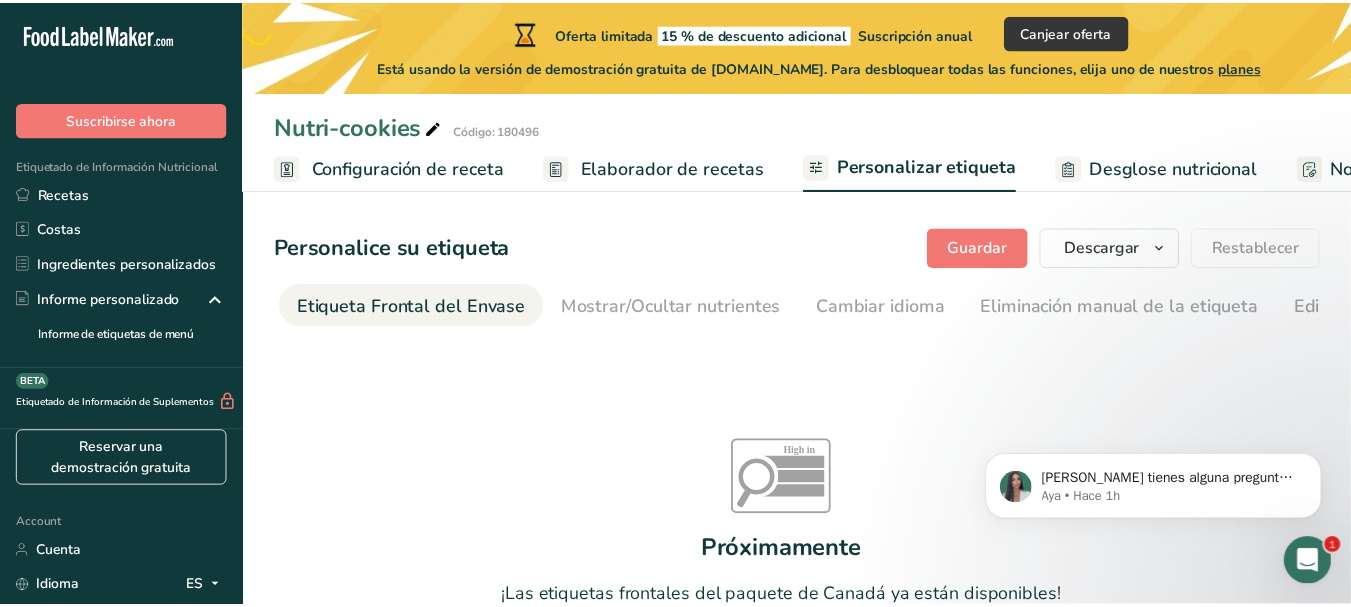 scroll, scrollTop: 0, scrollLeft: 7, axis: horizontal 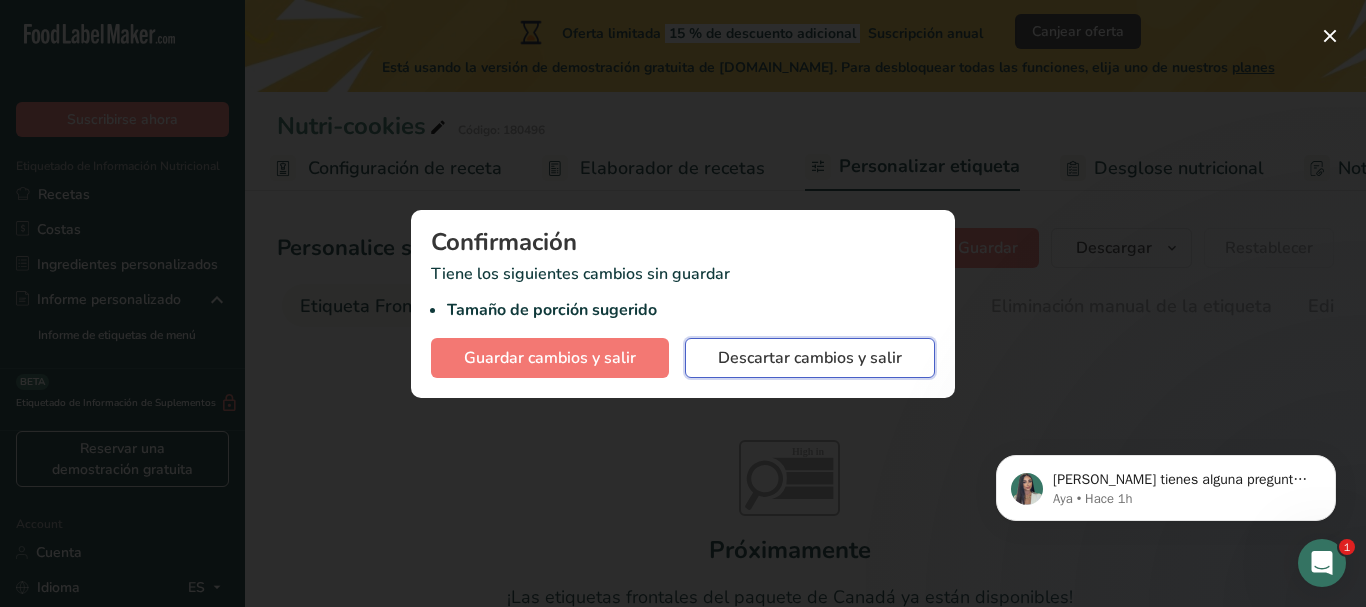 click on "Descartar cambios y salir" at bounding box center (810, 358) 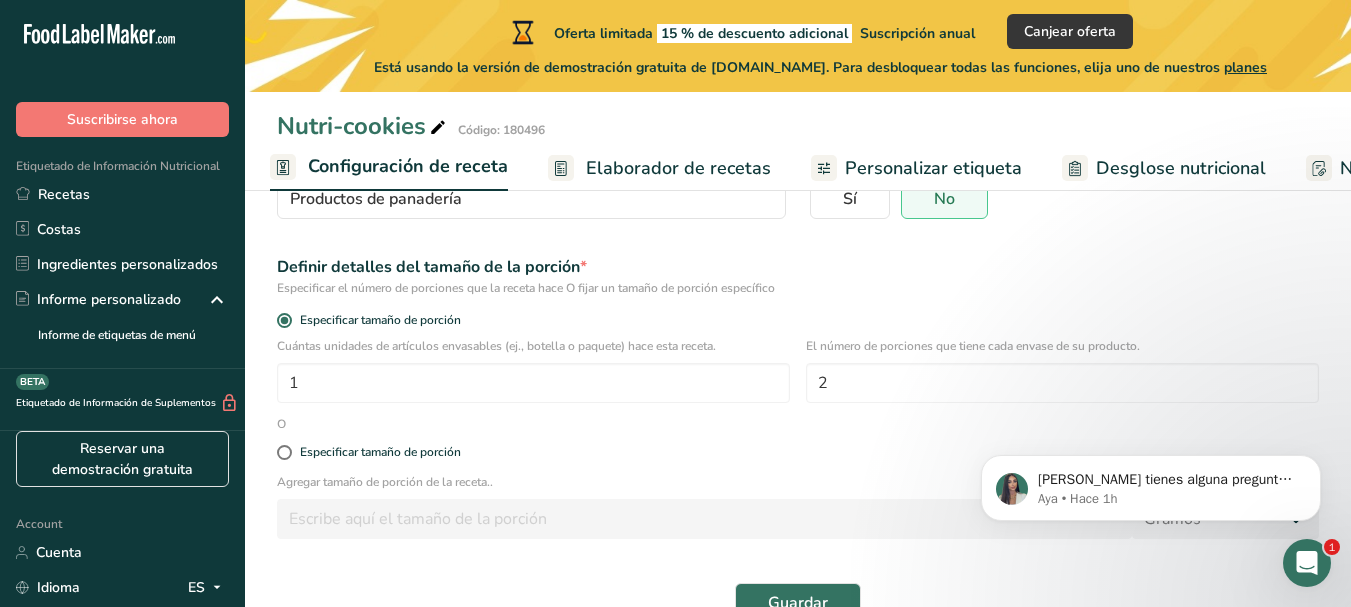 scroll, scrollTop: 275, scrollLeft: 0, axis: vertical 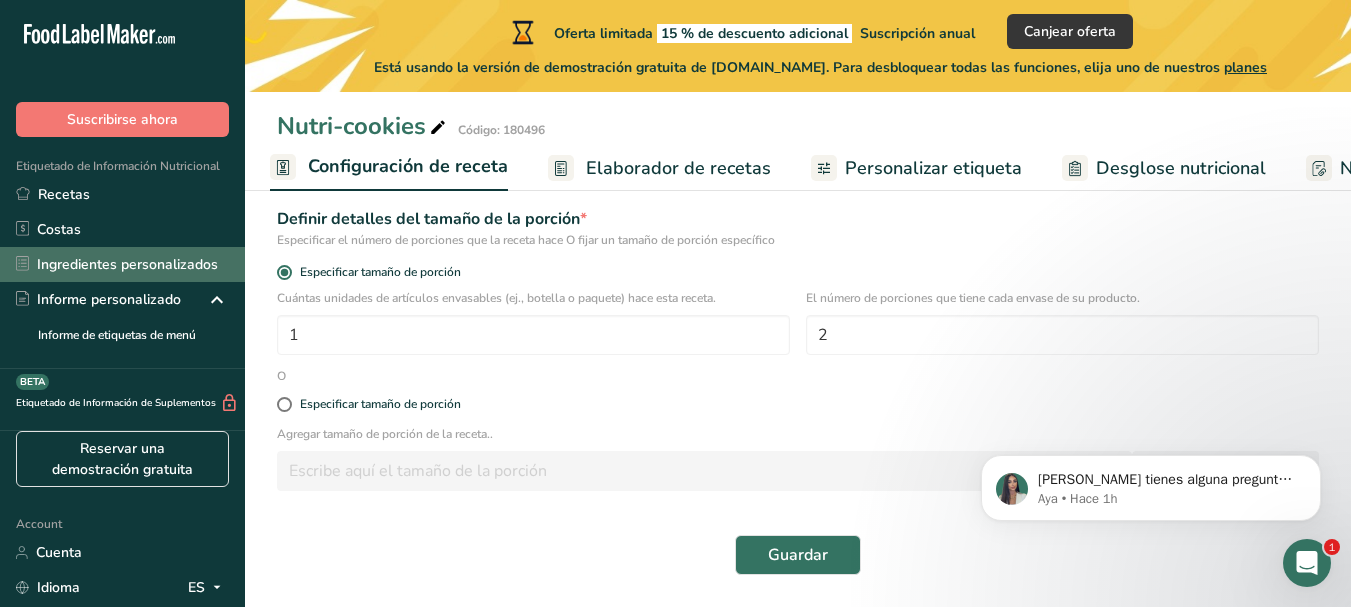 click on "Ingredientes personalizados" at bounding box center (122, 264) 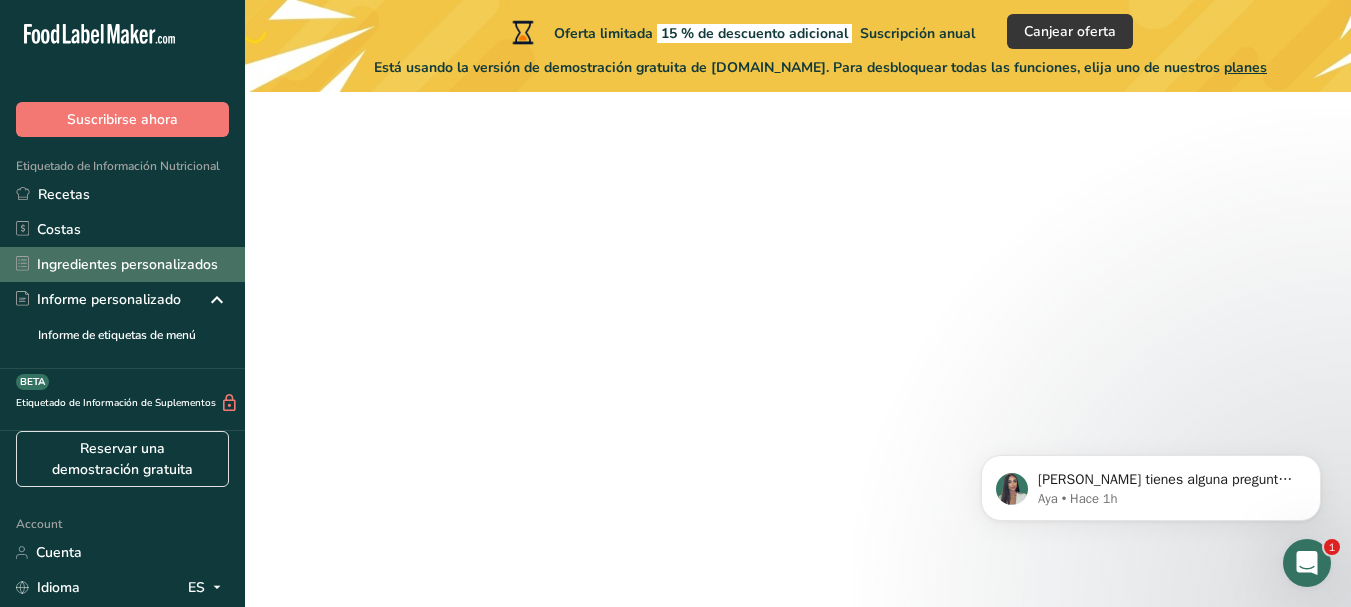 scroll, scrollTop: 0, scrollLeft: 0, axis: both 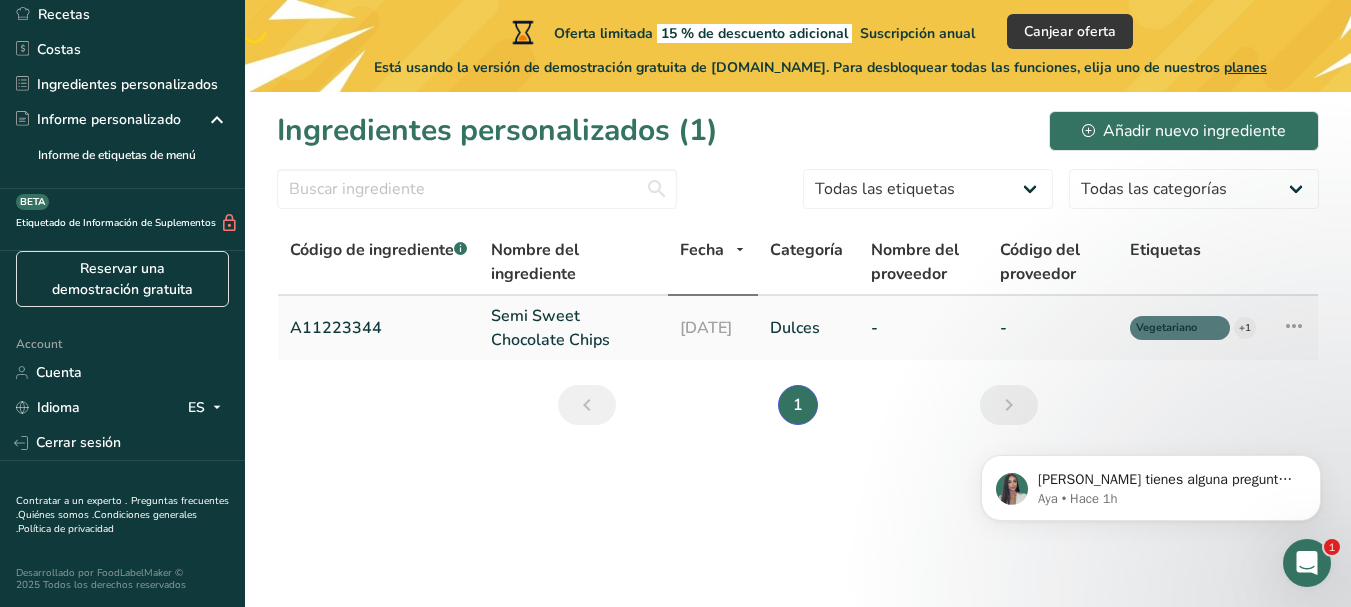 click on "A11223344" at bounding box center (378, 328) 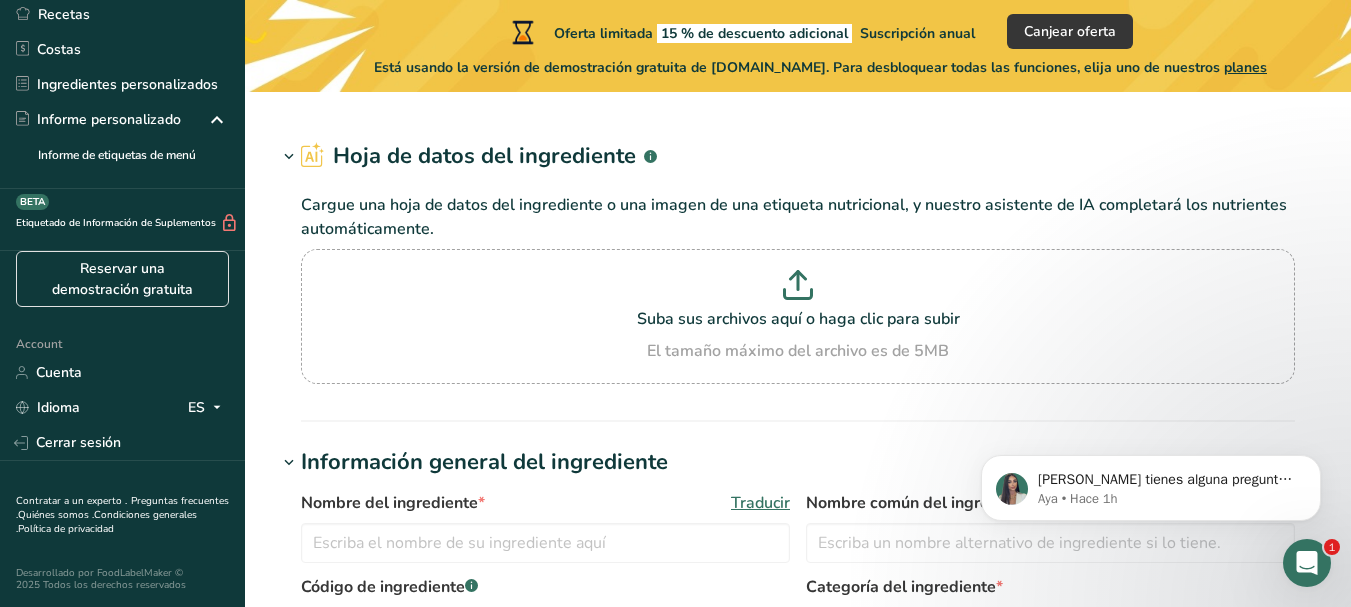 type on "Semi Sweet Chocolate Chips" 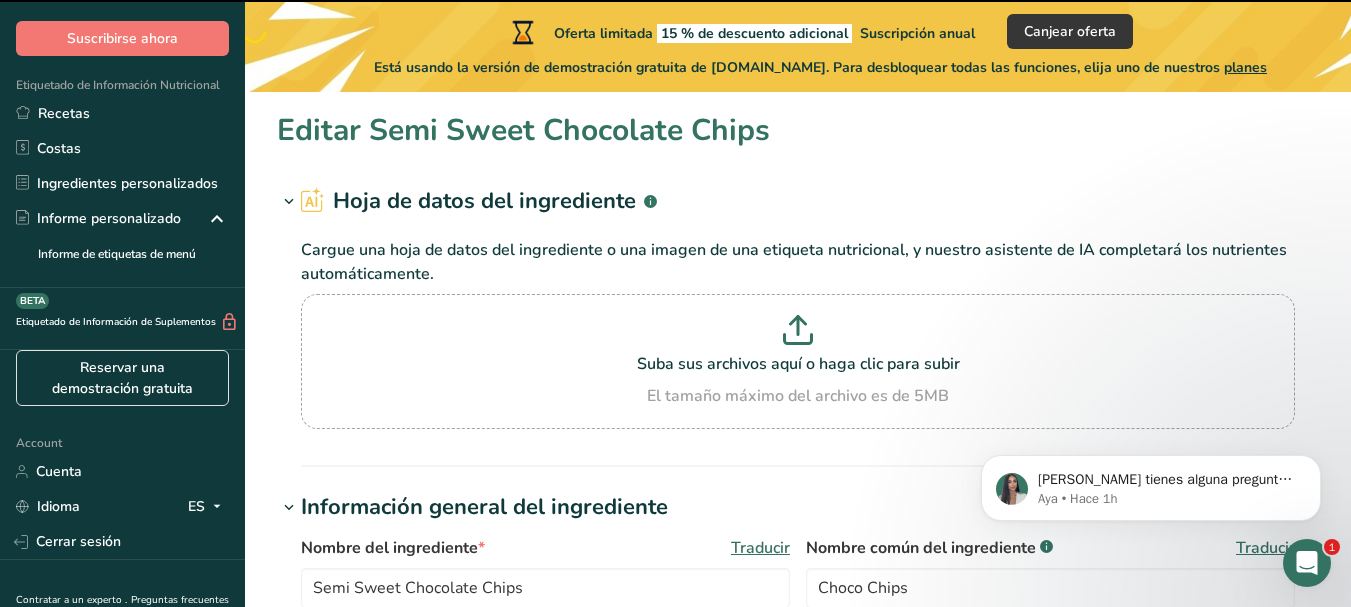 scroll, scrollTop: 80, scrollLeft: 0, axis: vertical 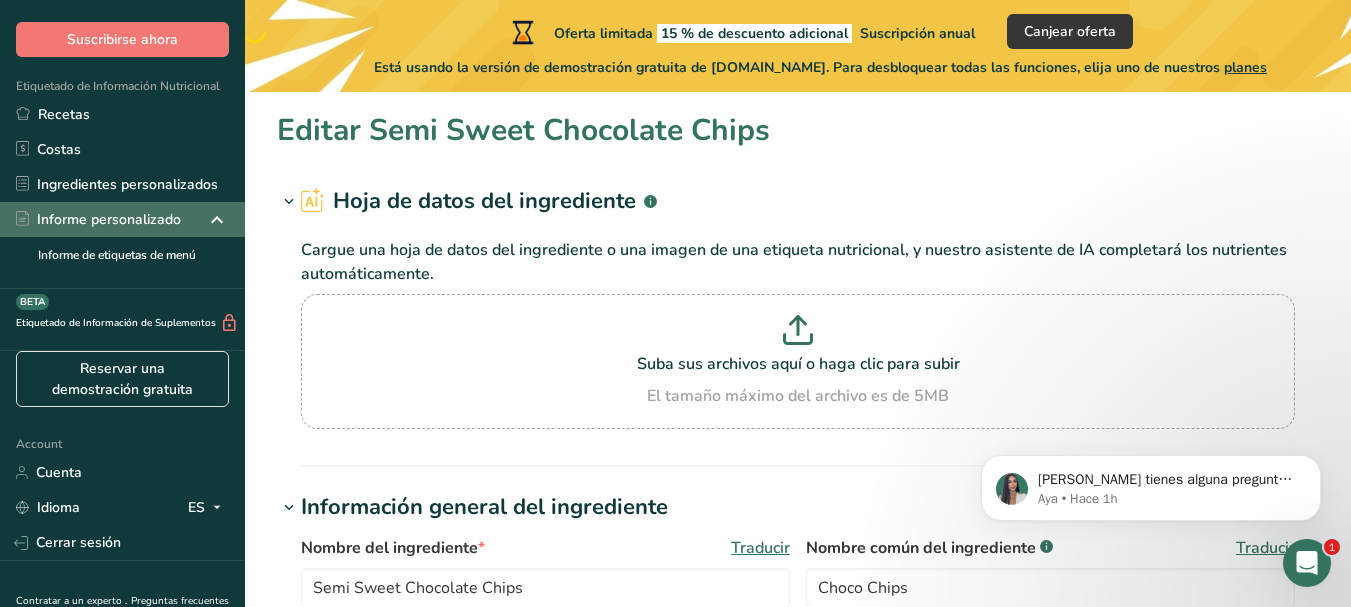 click on "Informe personalizado" at bounding box center (98, 219) 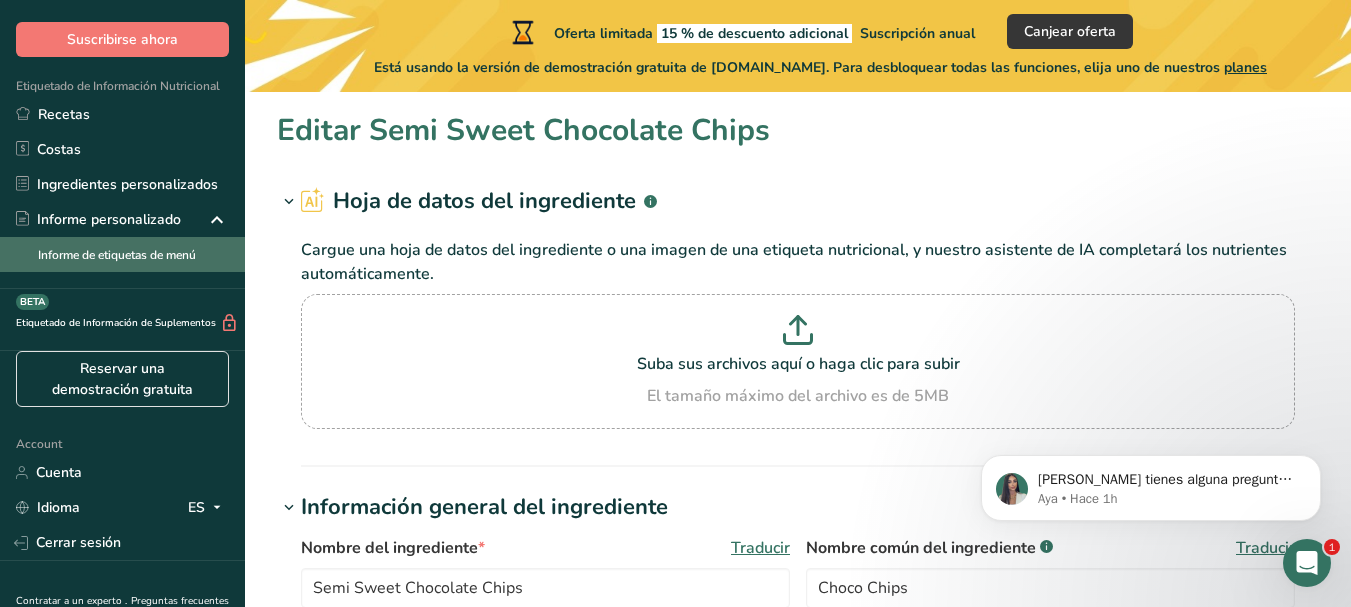 click on "Informe de etiquetas de menú" at bounding box center (122, 254) 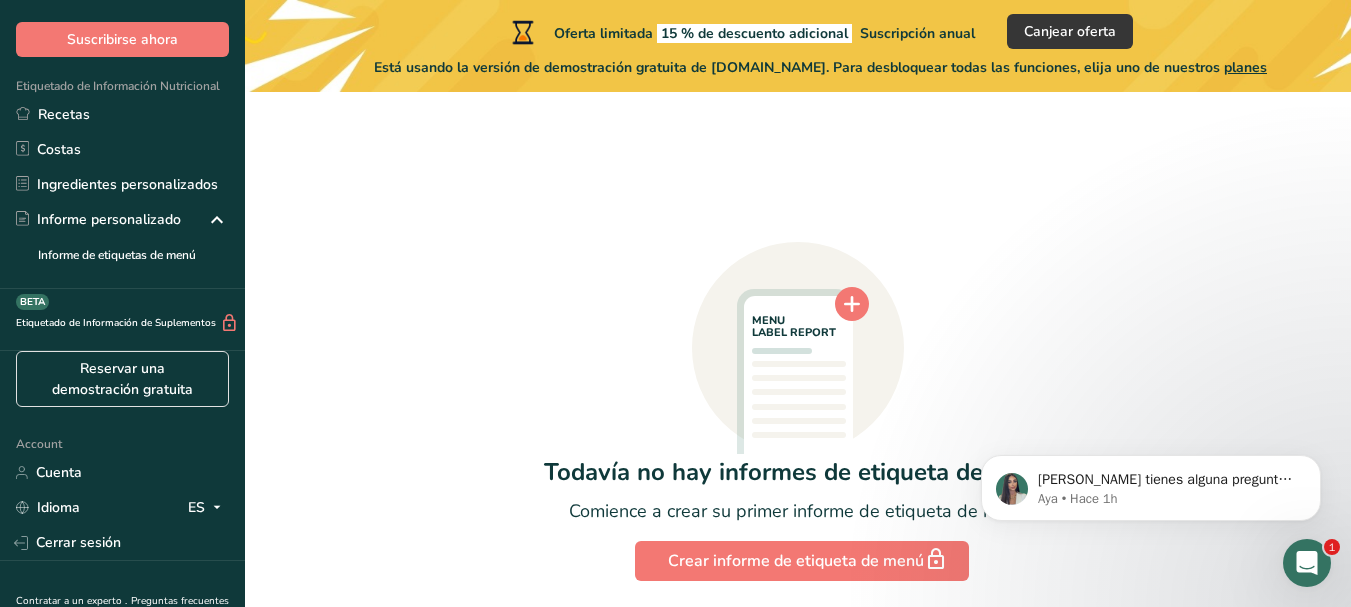 scroll, scrollTop: 137, scrollLeft: 0, axis: vertical 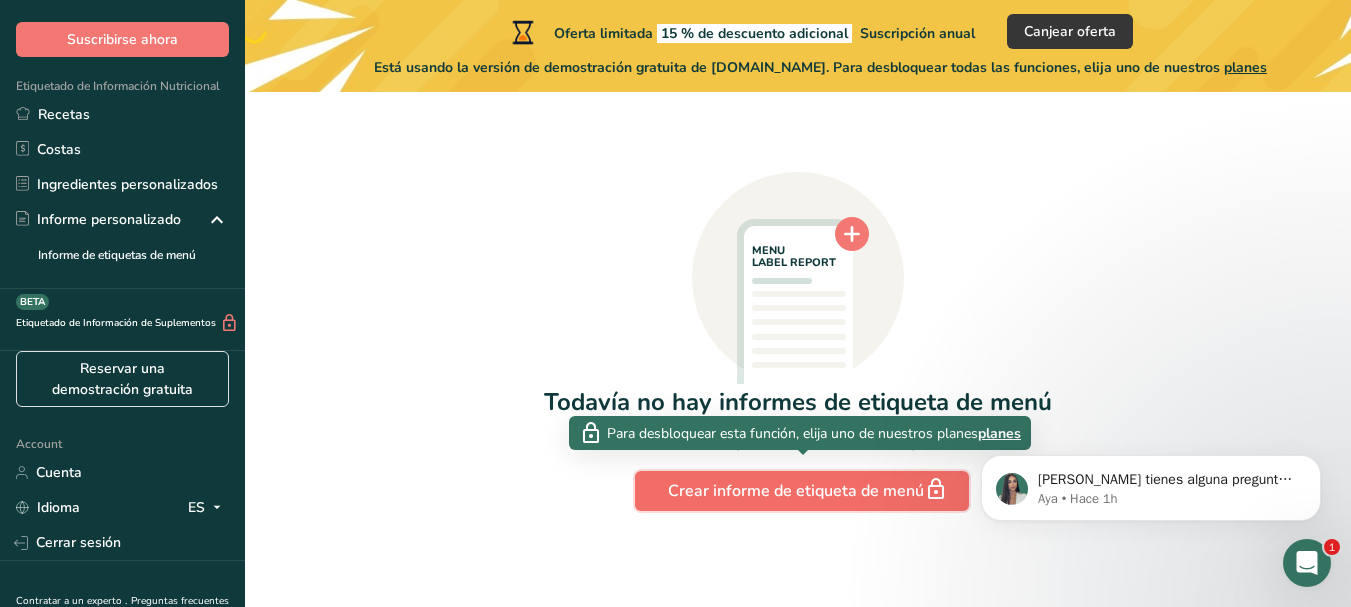 click on "Crear informe de etiqueta de menú" at bounding box center (802, 491) 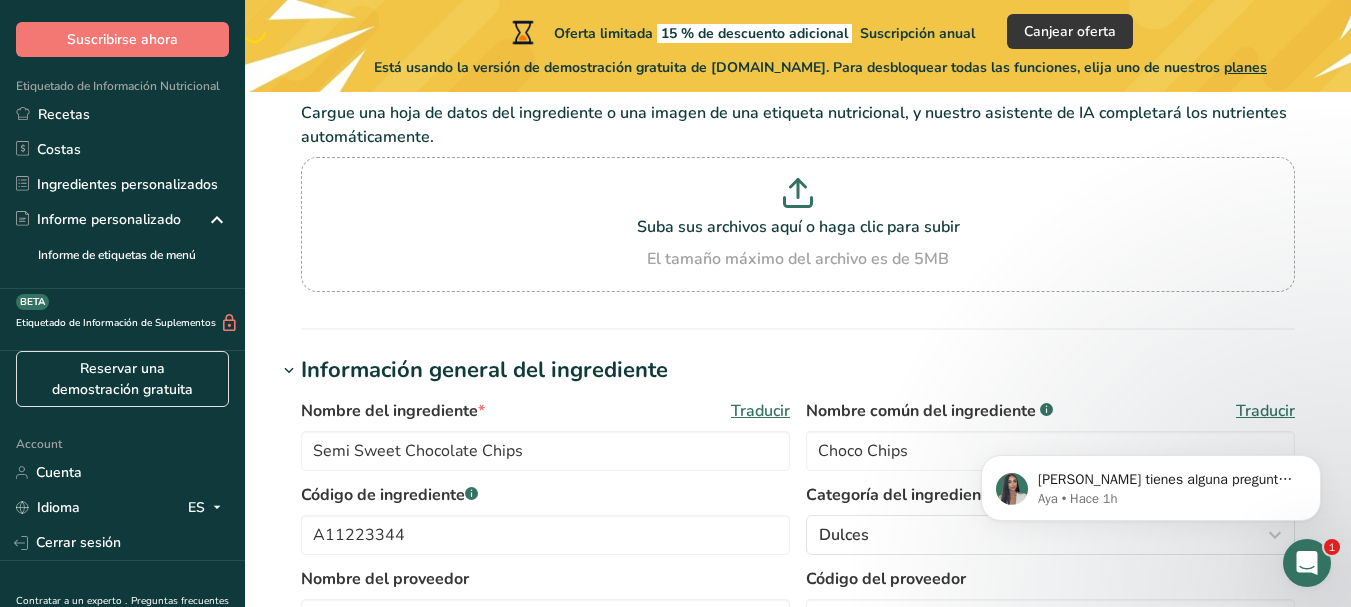 scroll, scrollTop: 0, scrollLeft: 0, axis: both 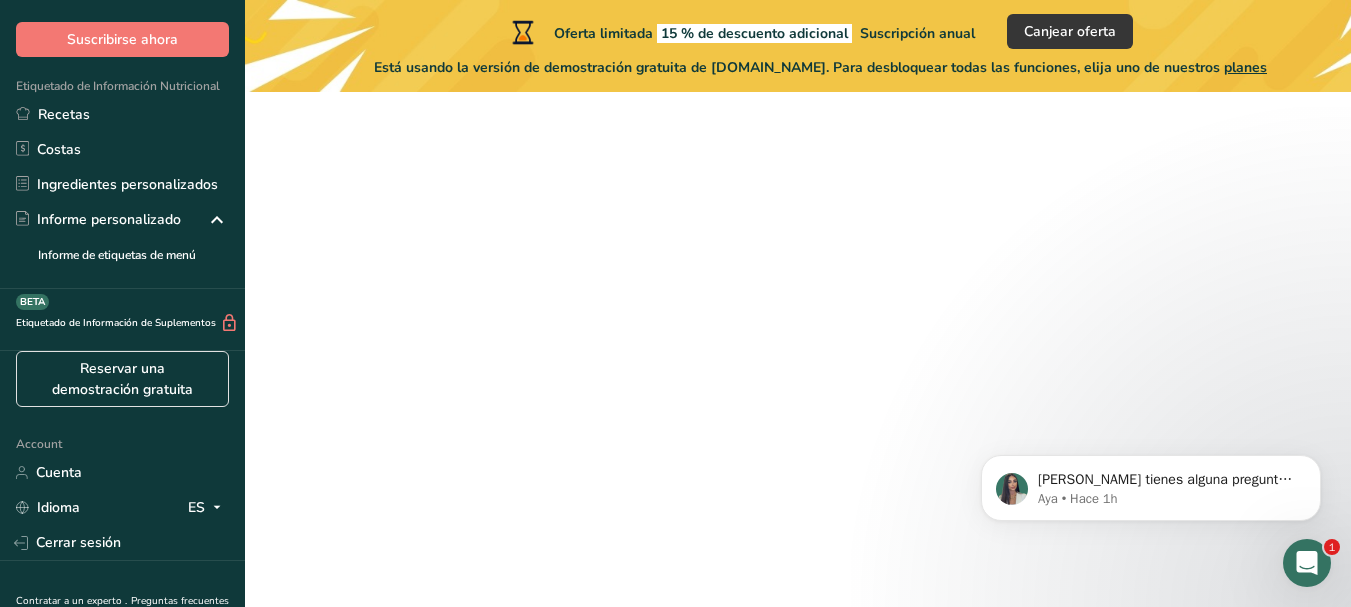 select 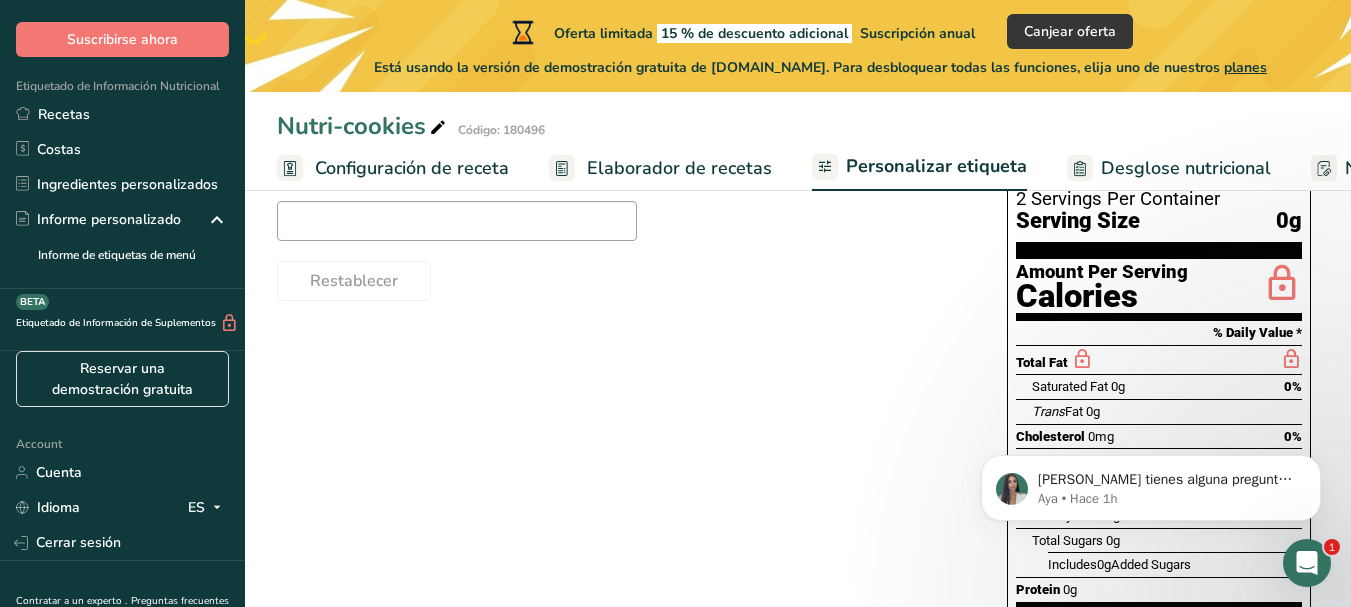 scroll, scrollTop: 0, scrollLeft: 0, axis: both 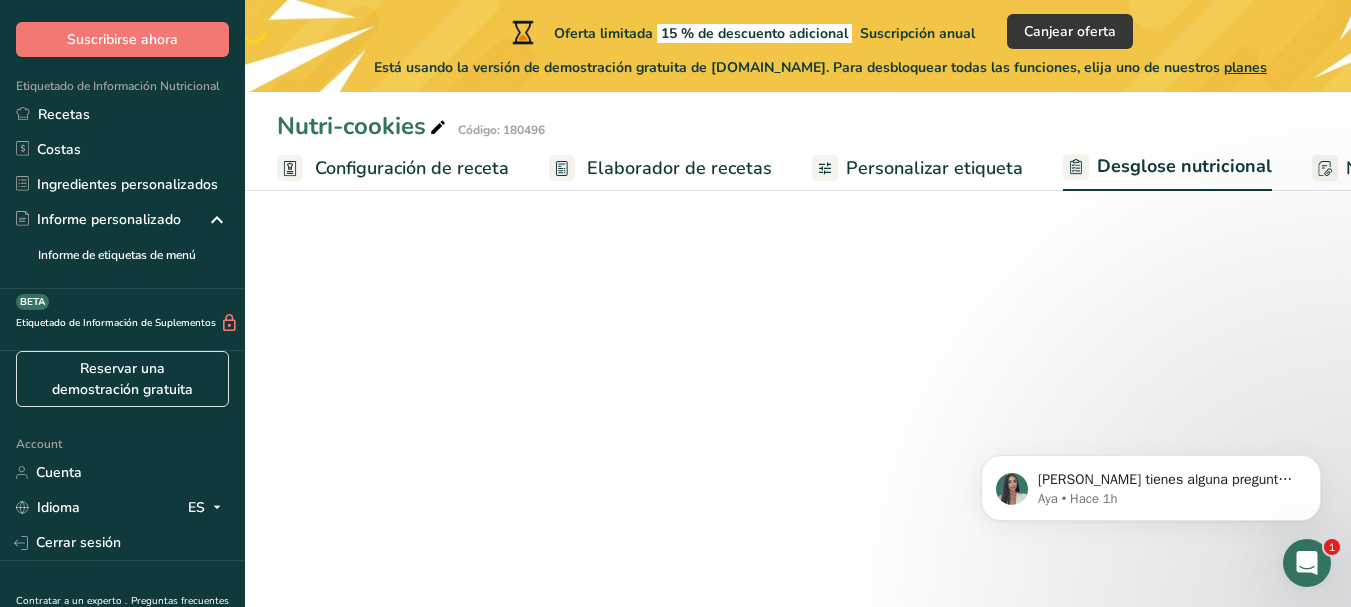 select on "Calories" 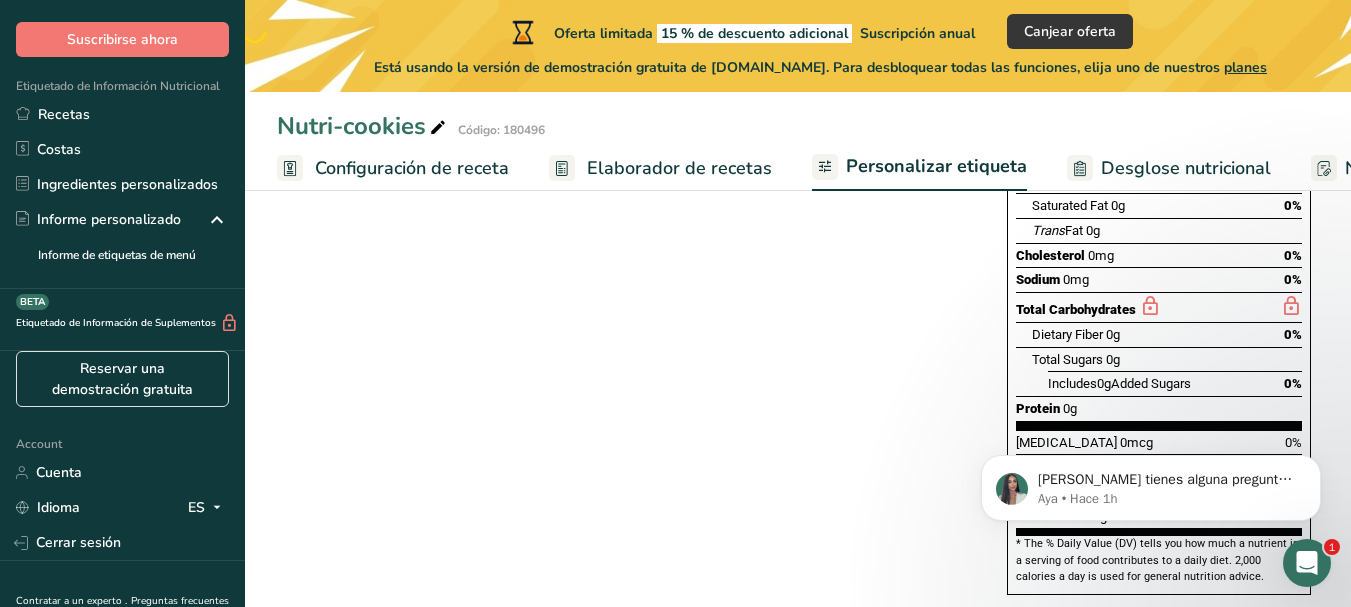 scroll, scrollTop: 0, scrollLeft: 0, axis: both 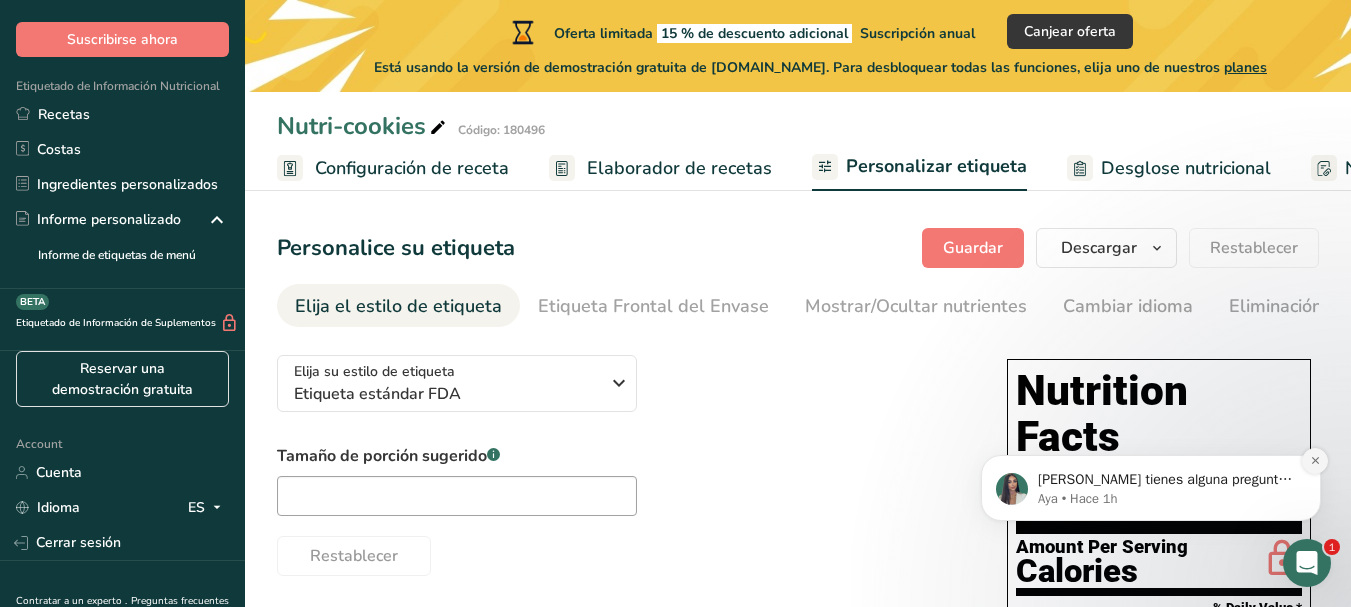 click at bounding box center (1315, 461) 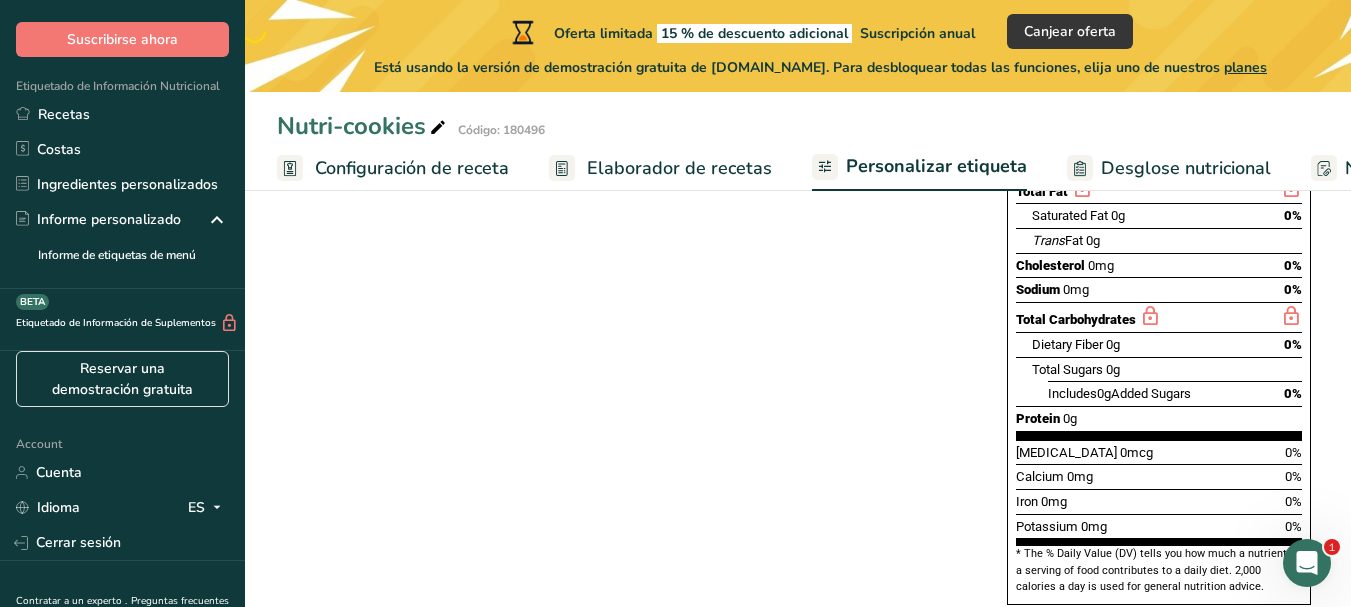 scroll, scrollTop: 455, scrollLeft: 0, axis: vertical 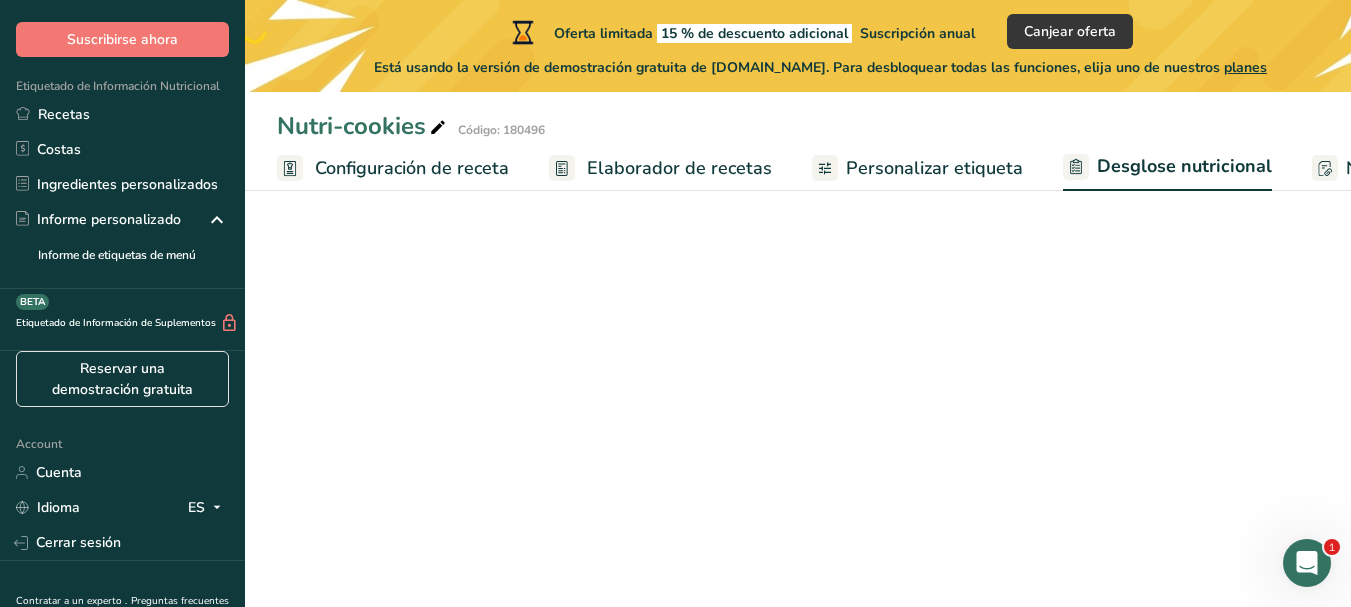select on "Calories" 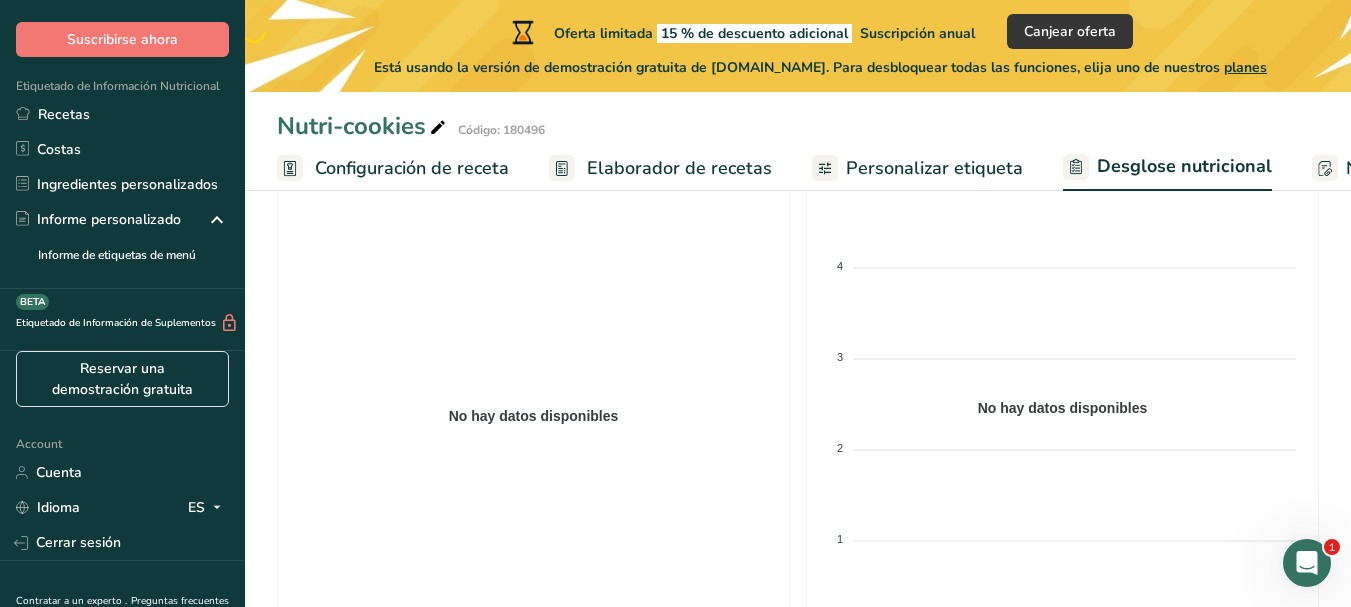 scroll, scrollTop: 500, scrollLeft: 0, axis: vertical 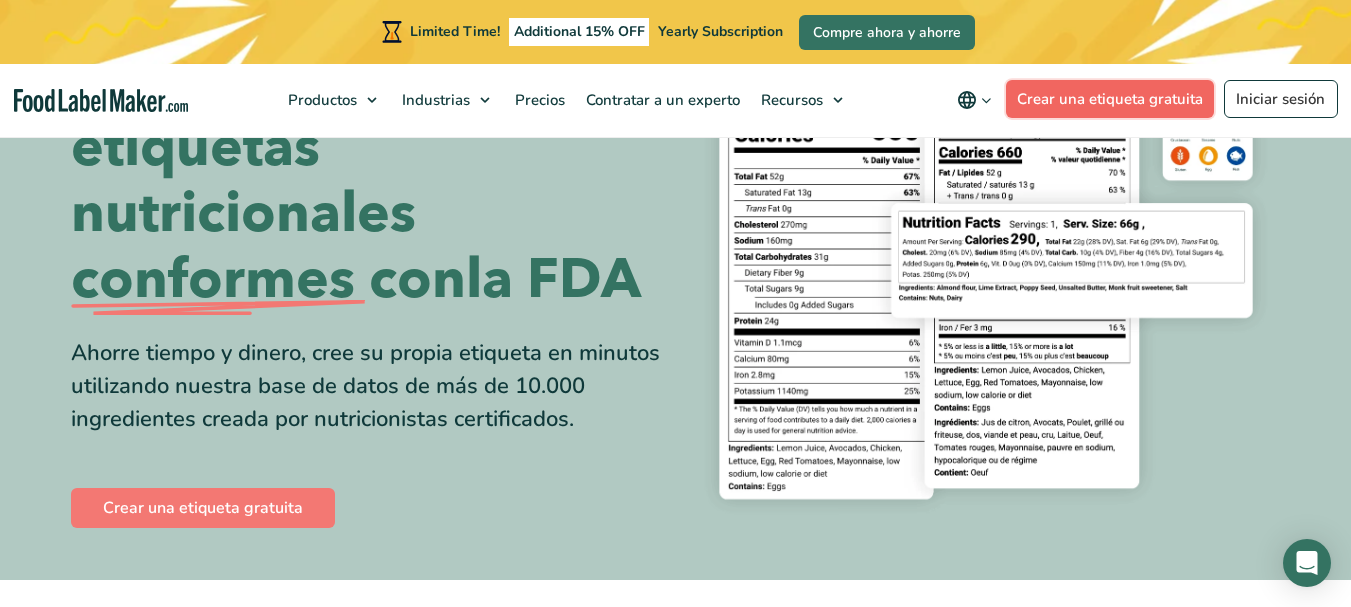 click on "Crear una etiqueta gratuita" at bounding box center [1110, 99] 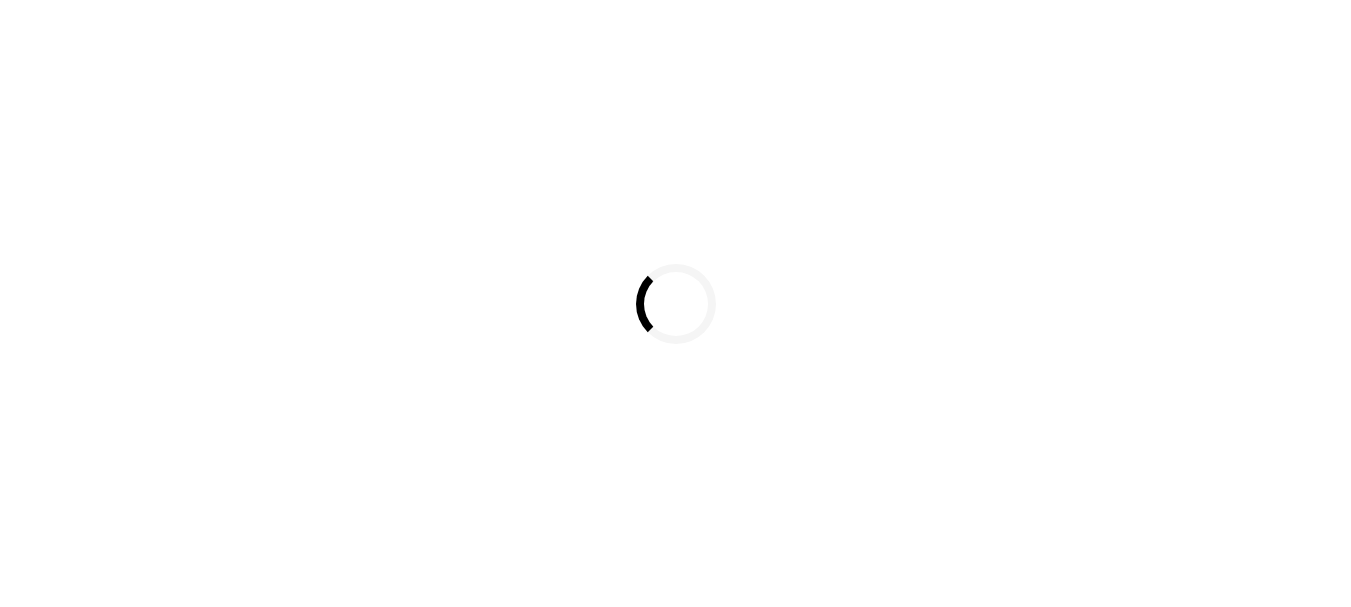 scroll, scrollTop: 0, scrollLeft: 0, axis: both 